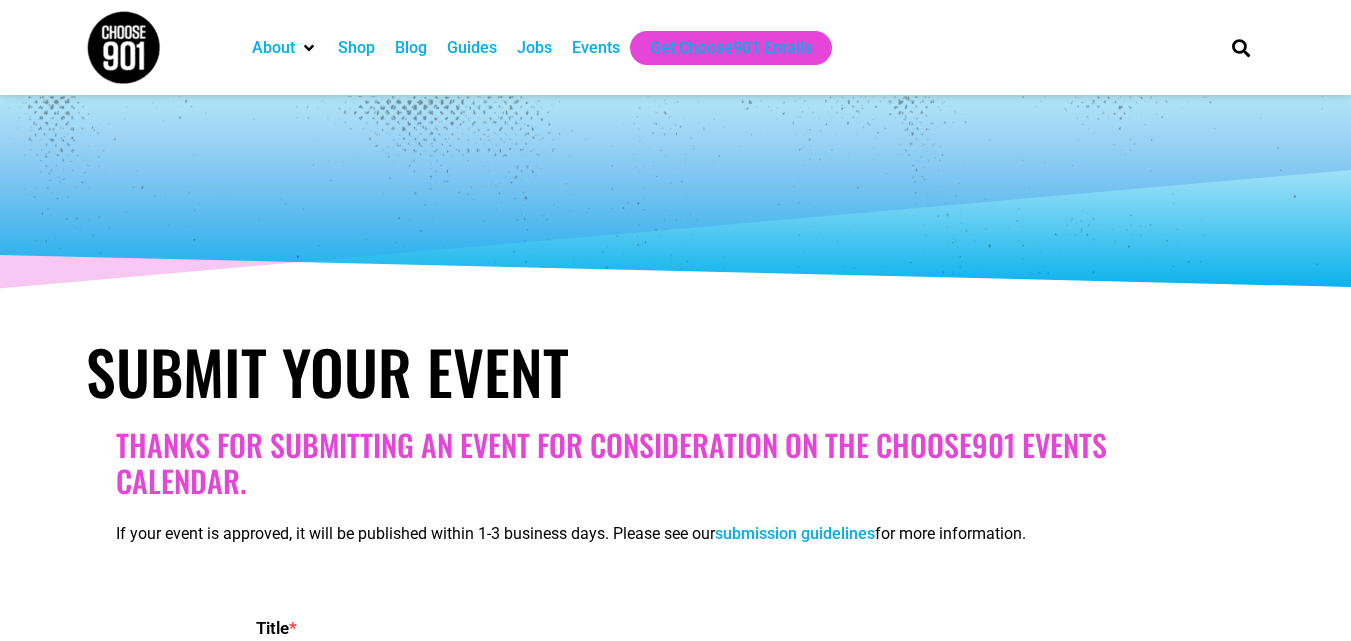 select 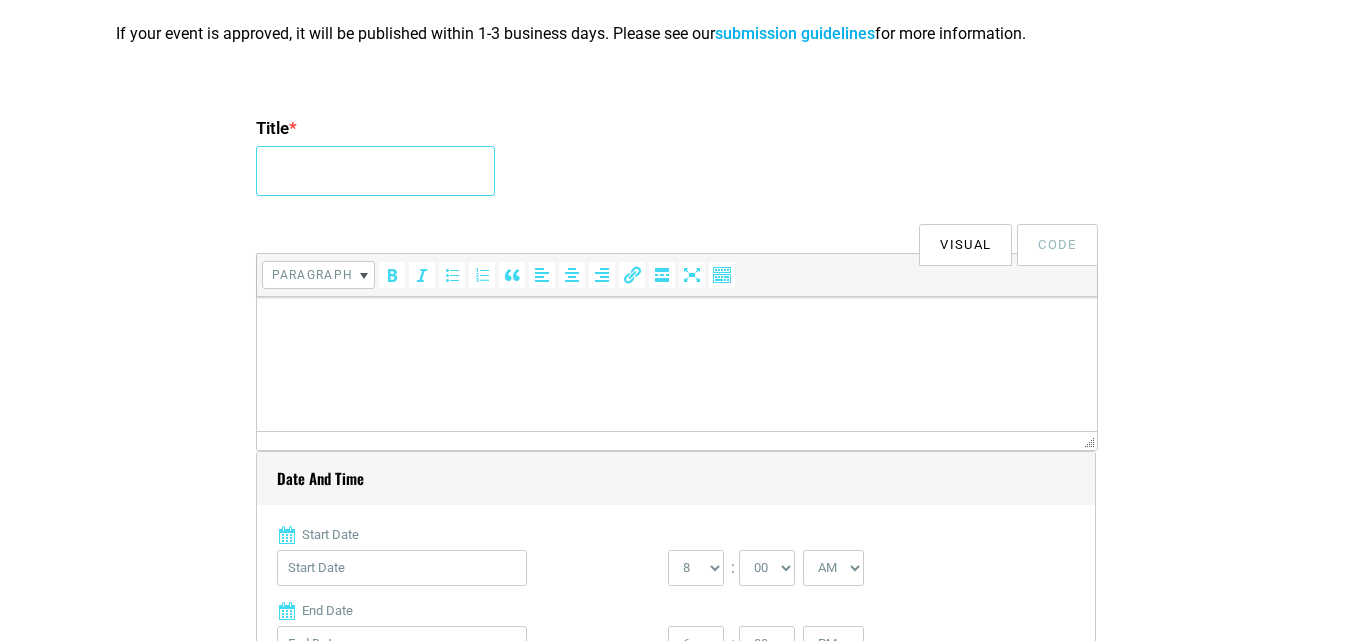 type on "Icons of Innovation. Architects of Impact." 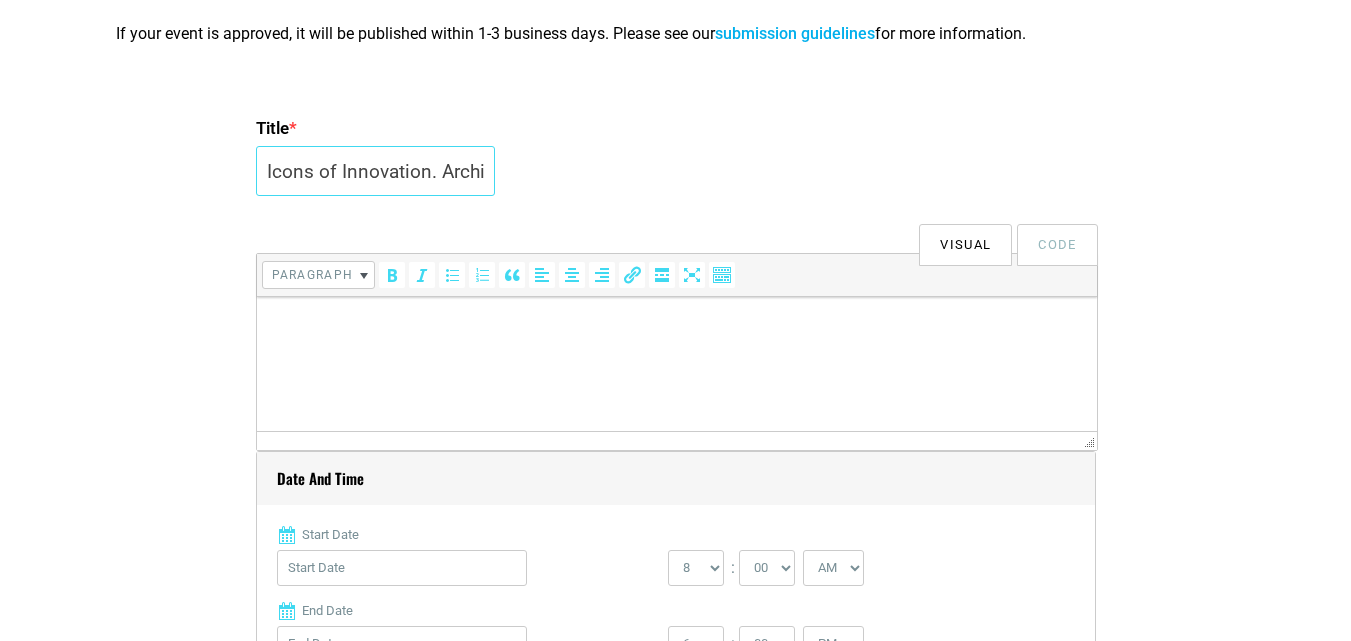 scroll, scrollTop: 500, scrollLeft: 0, axis: vertical 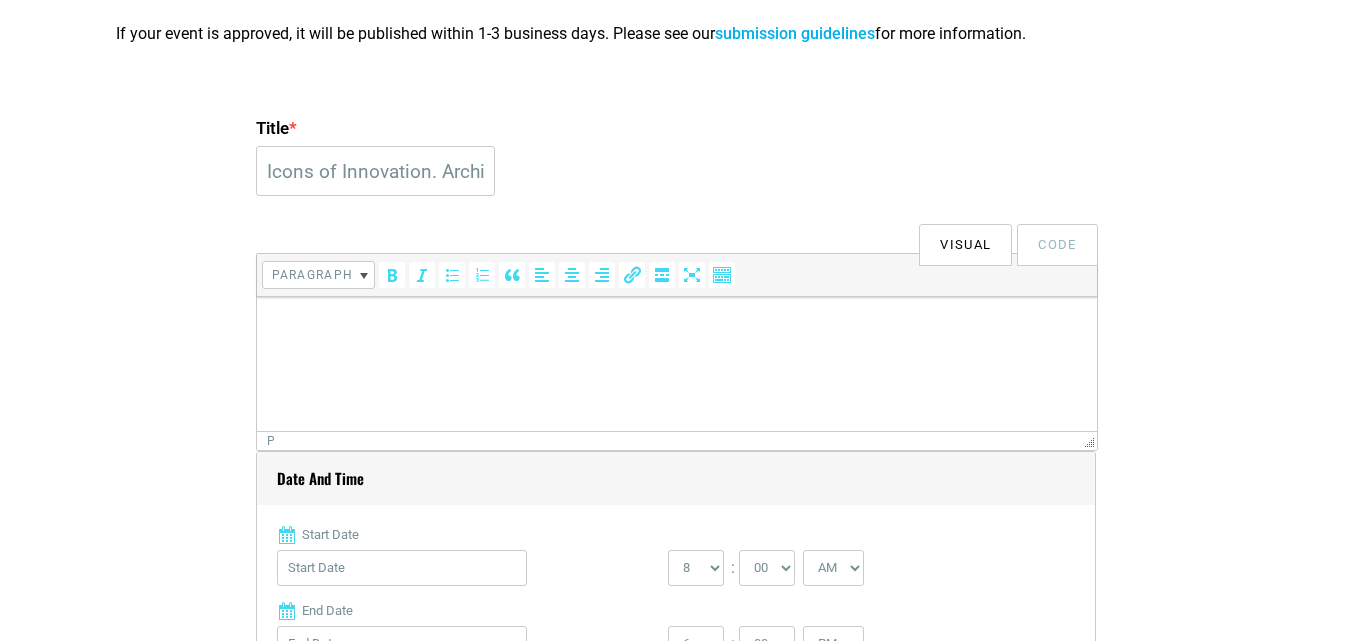 click at bounding box center (676, 325) 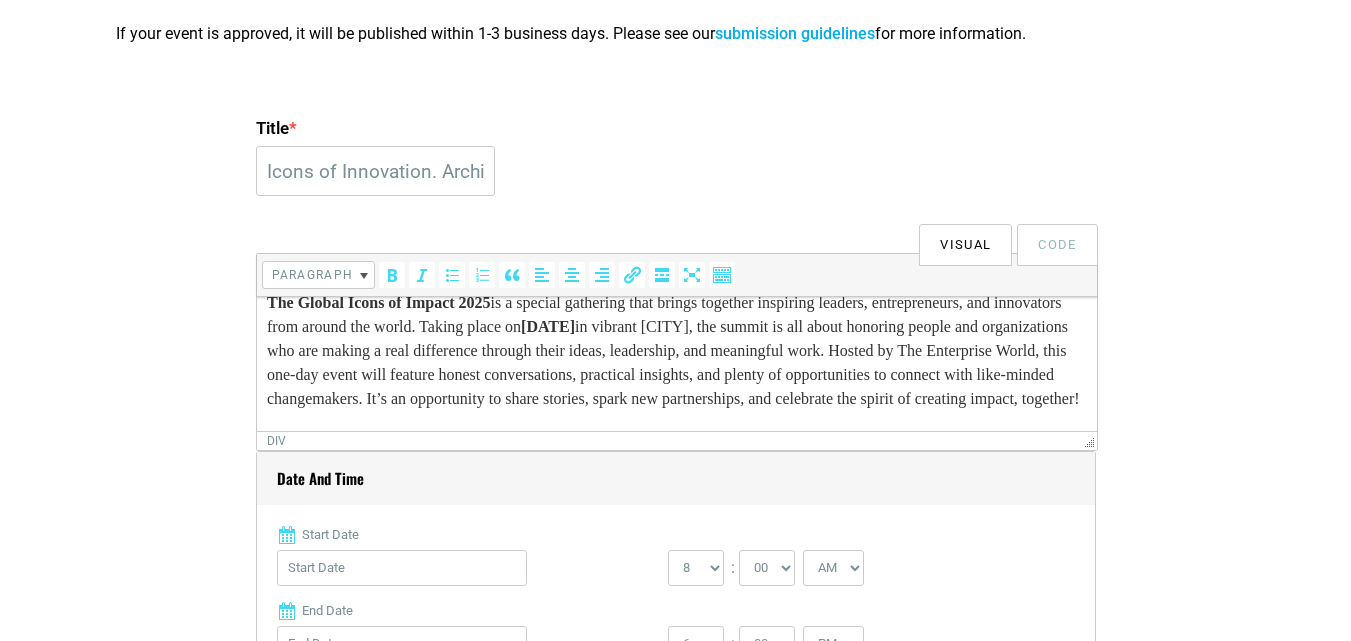 scroll, scrollTop: 0, scrollLeft: 0, axis: both 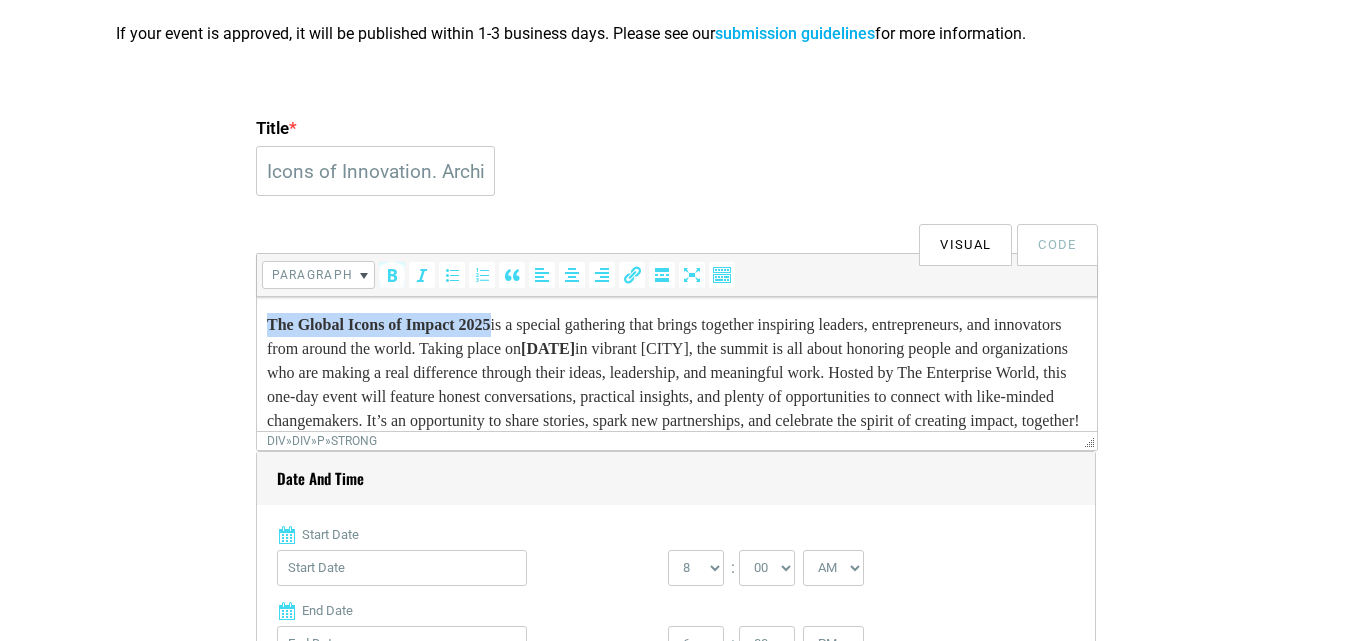 drag, startPoint x: 531, startPoint y: 324, endPoint x: 235, endPoint y: 313, distance: 296.2043 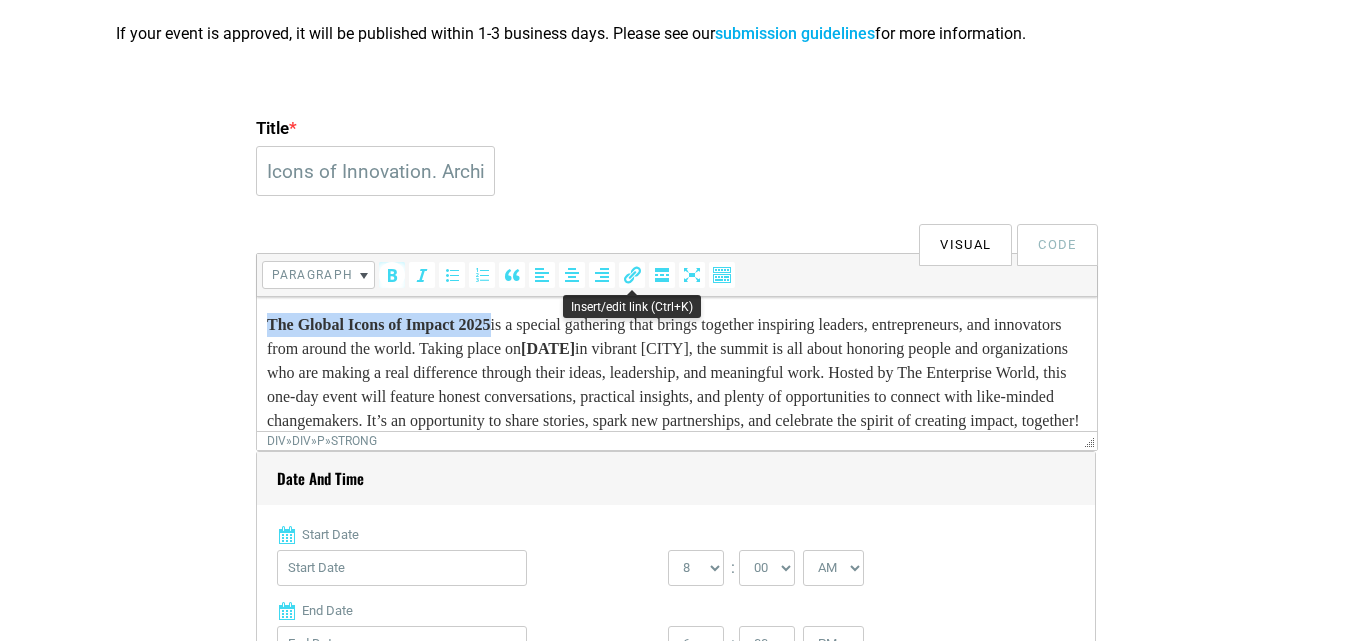 click at bounding box center [632, 275] 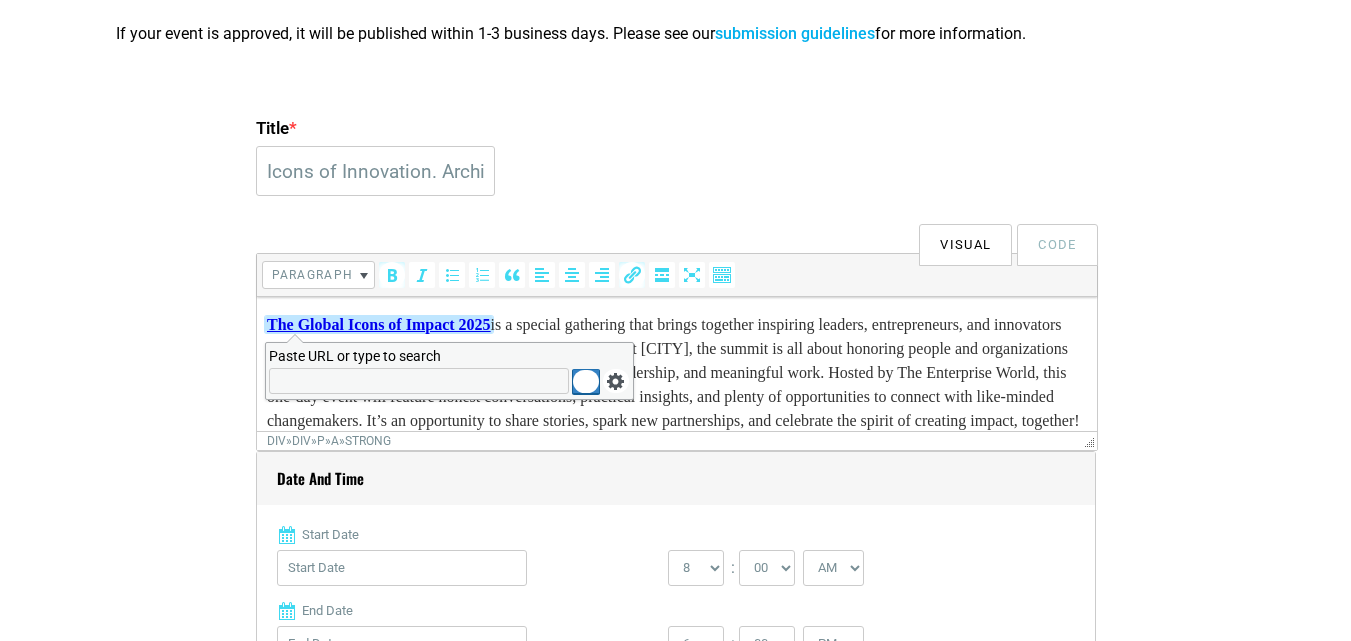 paste on "https://theenterpriseworld.com/the-global-icons-of-impact-2025/" 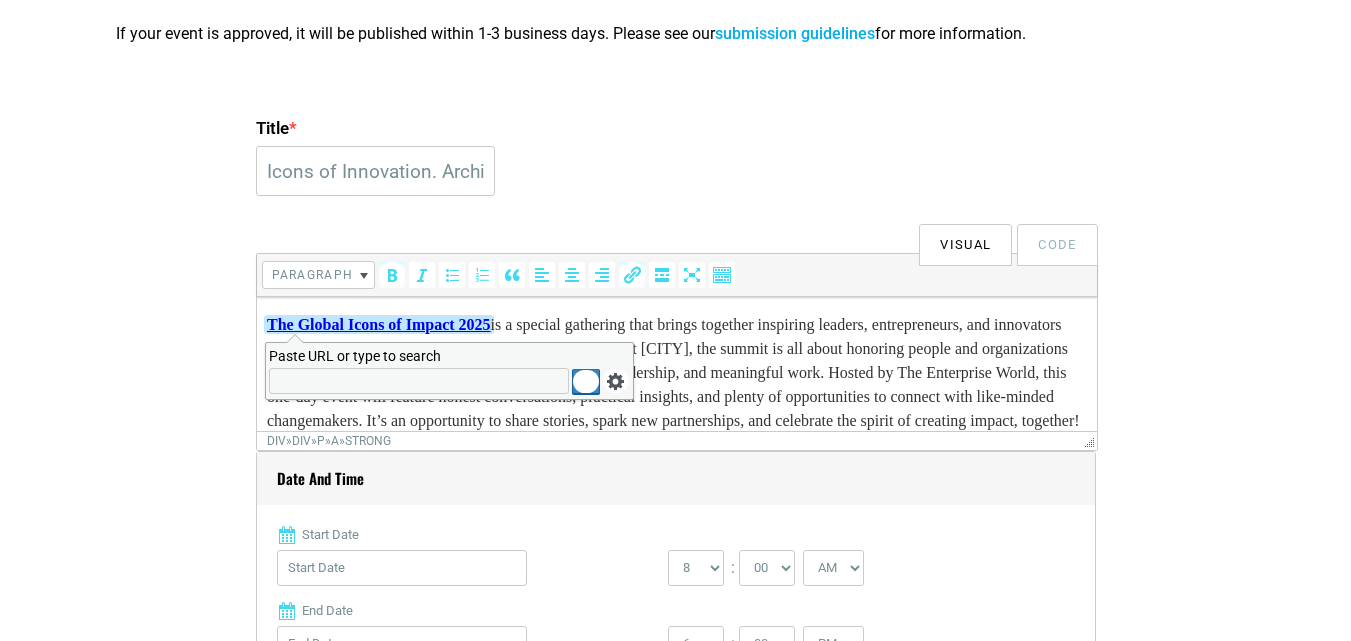 type on "https://theenterpriseworld.com/the-global-icons-of-impact-2025/" 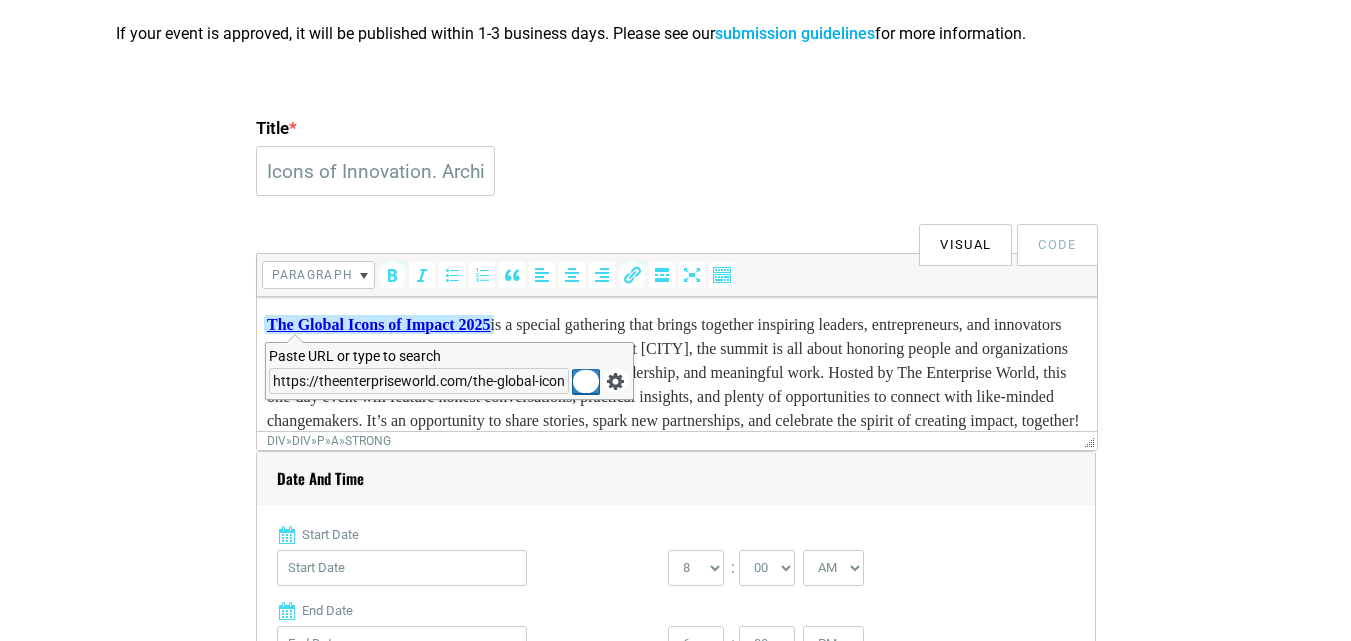 scroll, scrollTop: 0, scrollLeft: 114, axis: horizontal 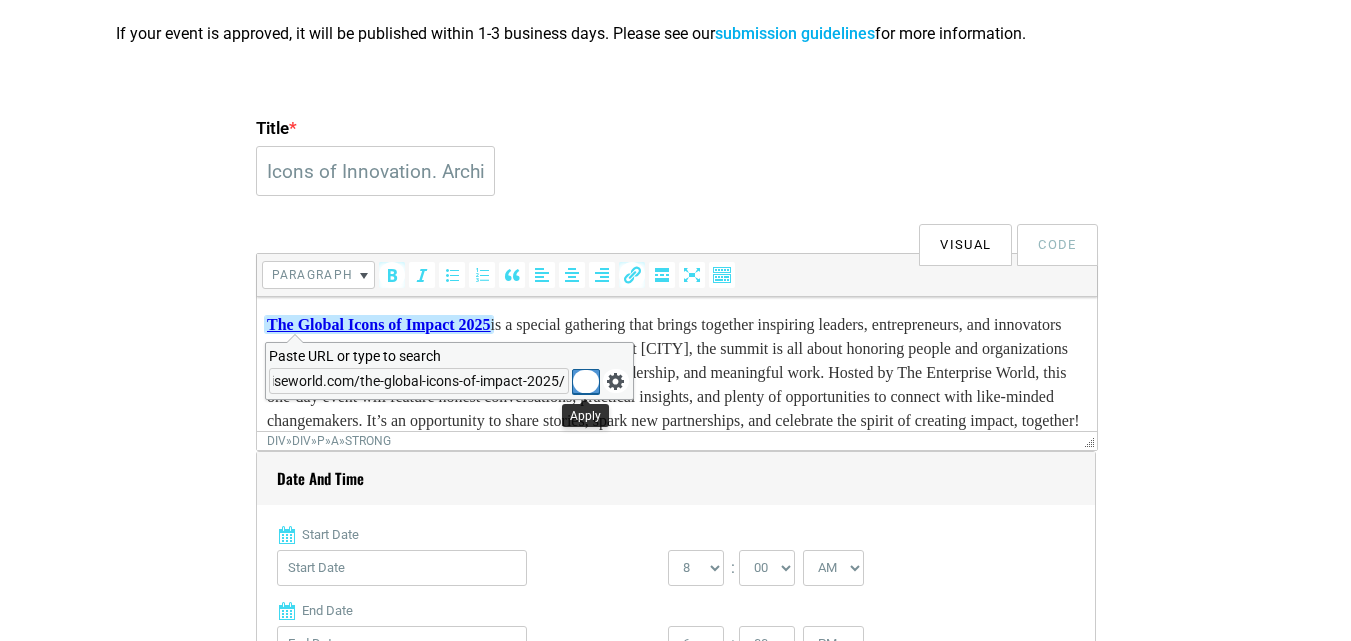 click at bounding box center [586, 382] 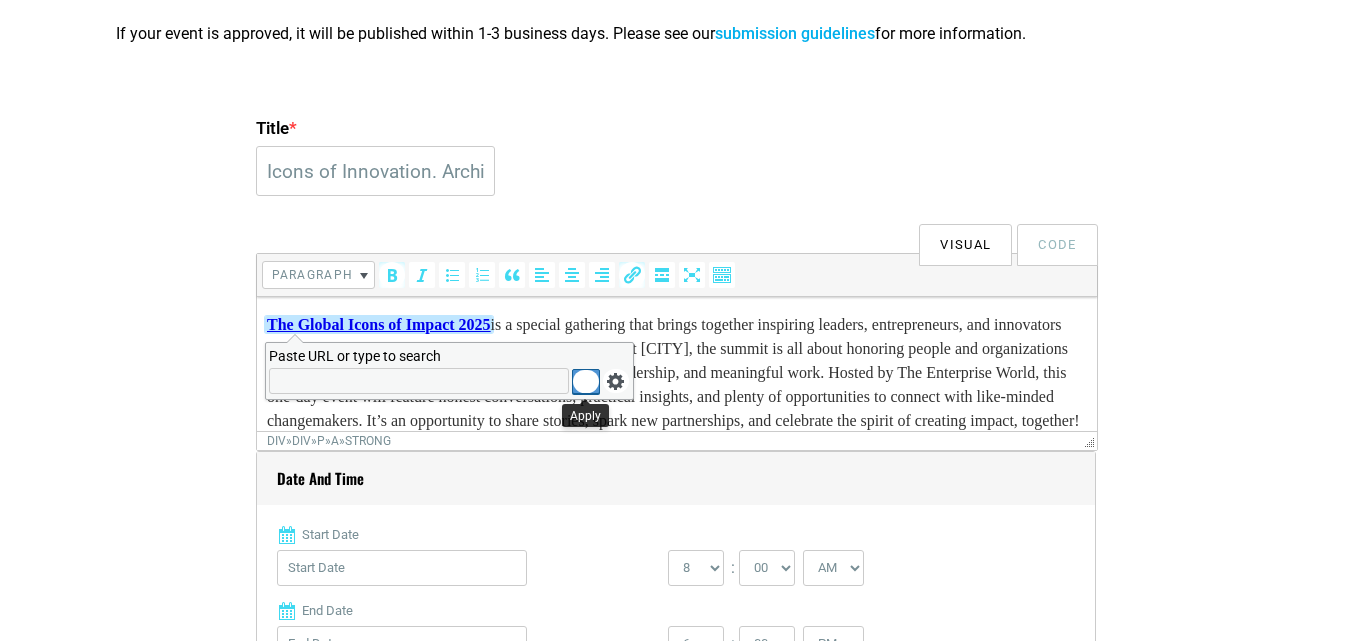 scroll, scrollTop: 0, scrollLeft: 0, axis: both 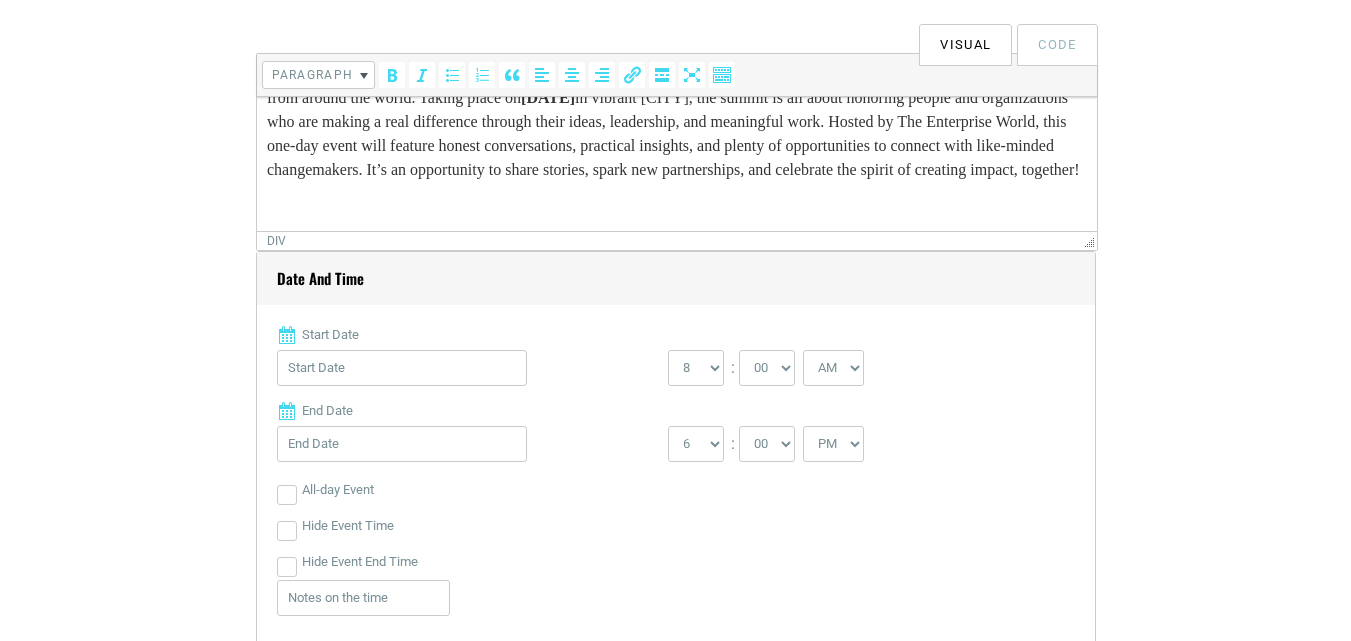 click on "The Global Icons of Impact 2025  is a special gathering that brings together inspiring leaders, entrepreneurs, and innovators from around the world. Taking place on  [DATE]  in vibrant [CITY], the summit is all about honoring people and organizations who are making a real difference through their ideas, leadership, and meaningful work. Hosted by [ORGANIZATION], this one-day event will feature honest conversations, practical insights, and plenty of opportunities to connect with like-minded changemakers. It’s an opportunity to share stories, spark new partnerships, and celebrate the spirit of creating impact, together!" at bounding box center [676, 142] 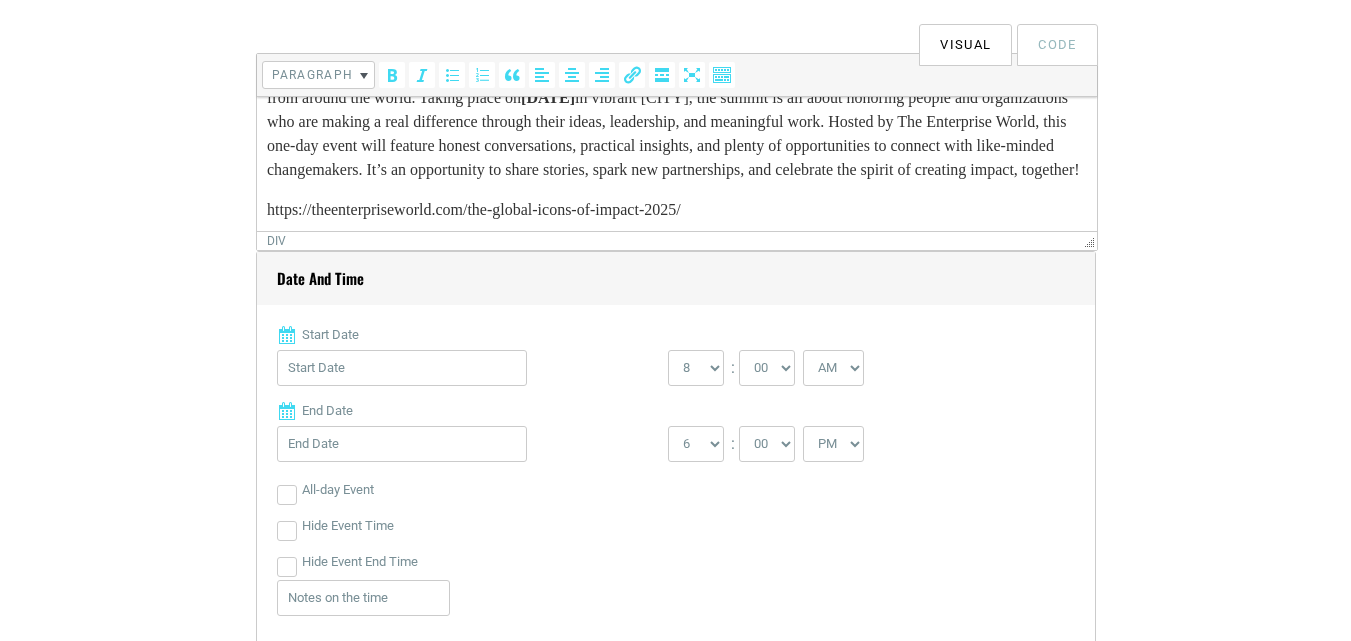 click on "Start Date
[NUMBER]
[NUMBER]
[NUMBER]
[NUMBER]
[NUMBER]
[NUMBER]
[NUMBER]
[NUMBER]
[NUMBER]
[NUMBER]
[NUMBER]
[NUMBER]
[NUMBER]
:
[NUMBER]
[NUMBER]
[NUMBER]
[NUMBER]
[NUMBER]
[NUMBER]" at bounding box center [676, 499] 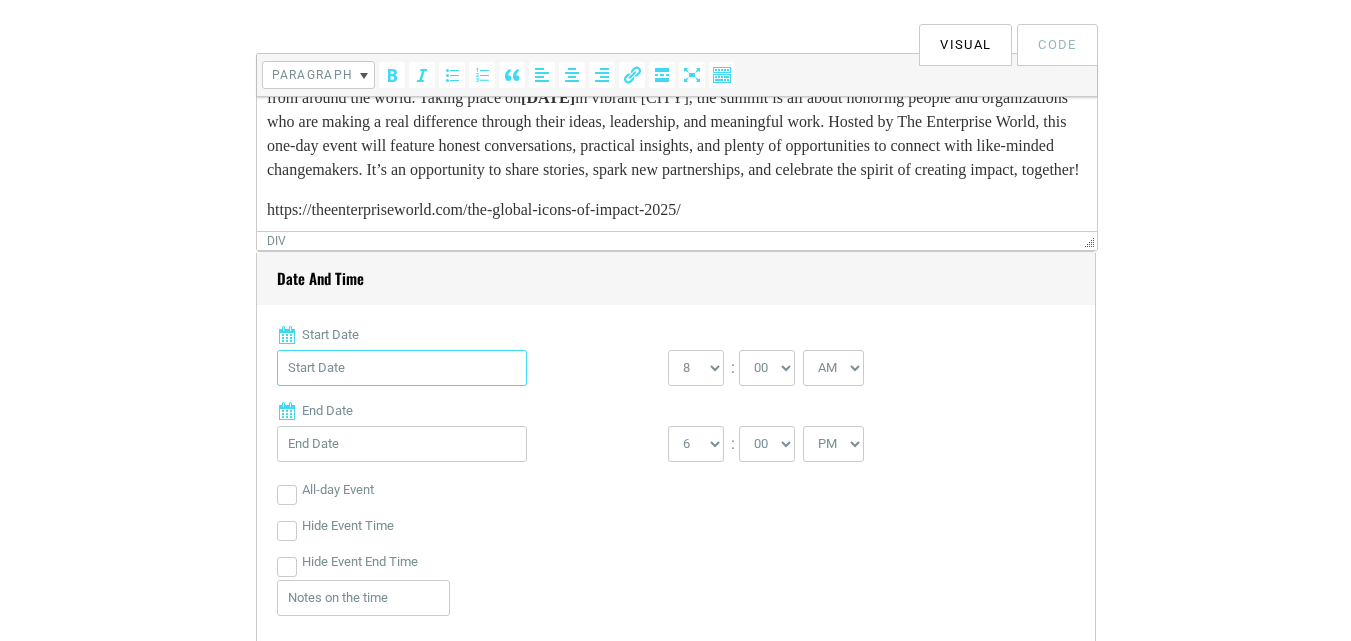 click on "Start Date" at bounding box center (402, 368) 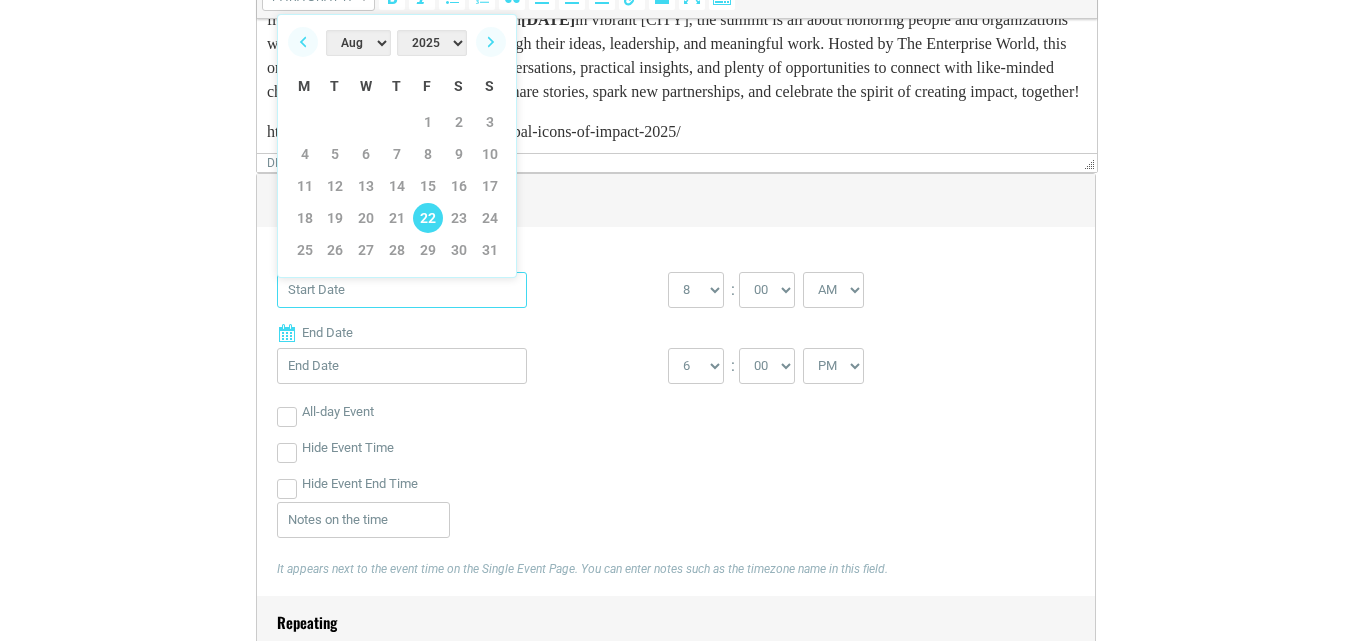 scroll, scrollTop: 800, scrollLeft: 0, axis: vertical 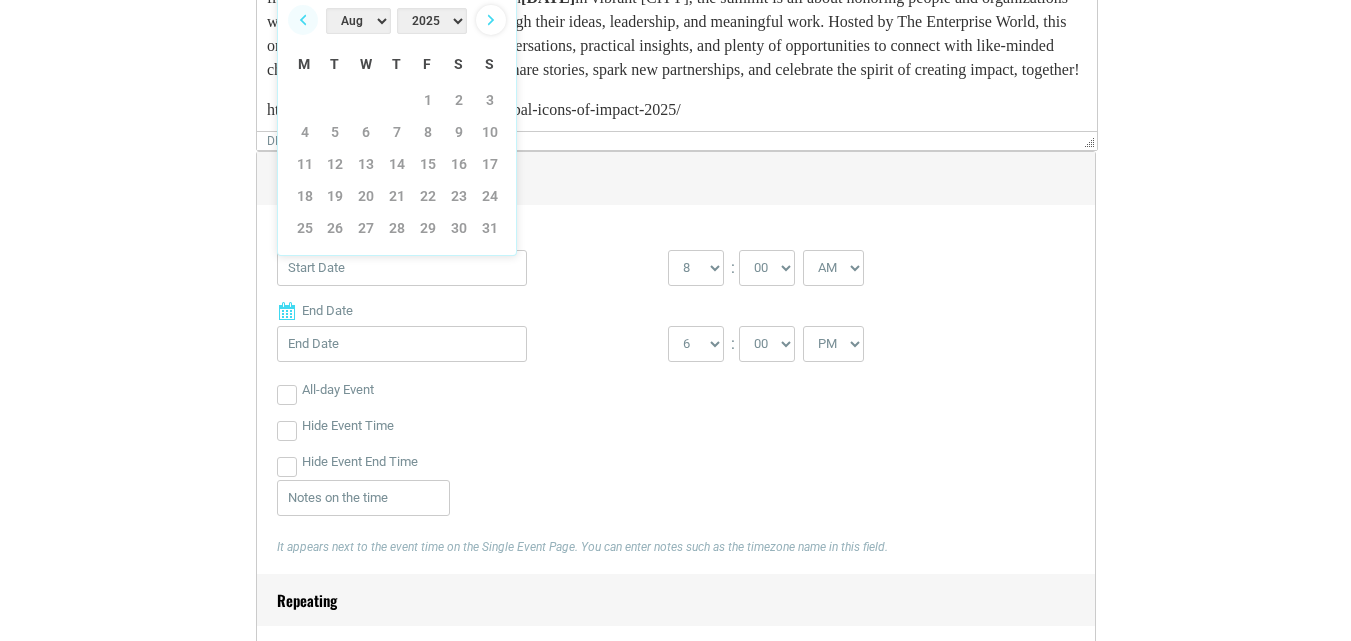click on "Next" at bounding box center (491, 20) 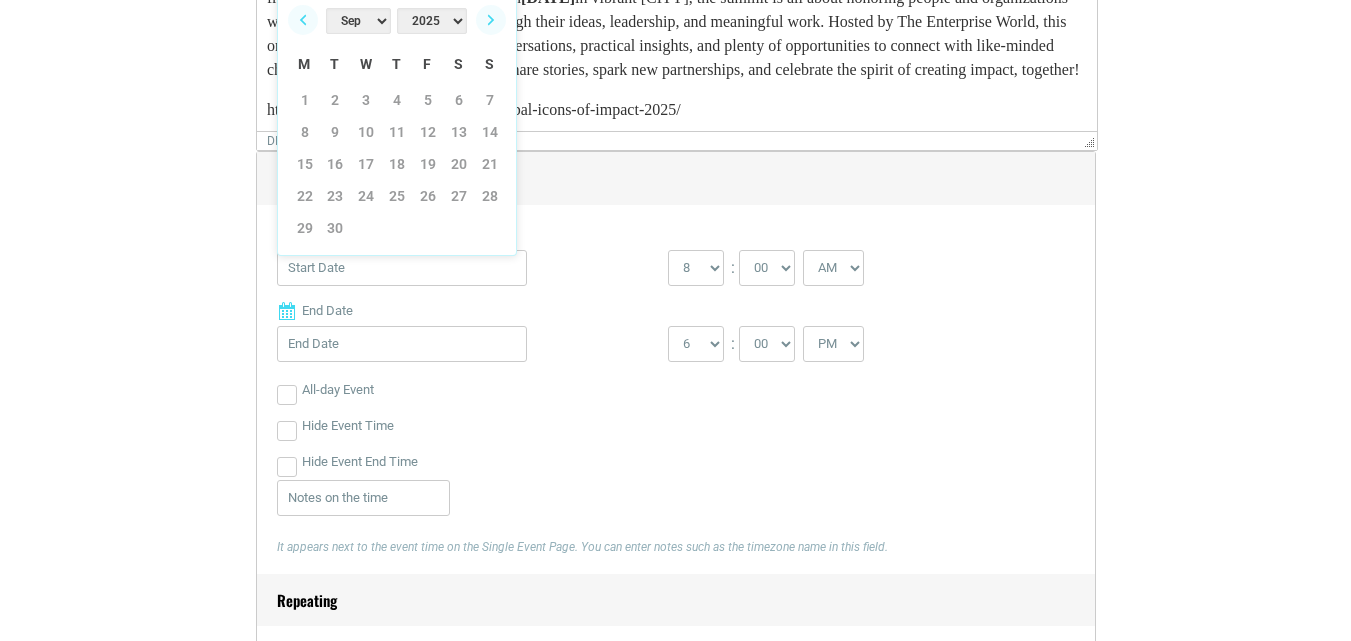 click on "Next" at bounding box center [491, 20] 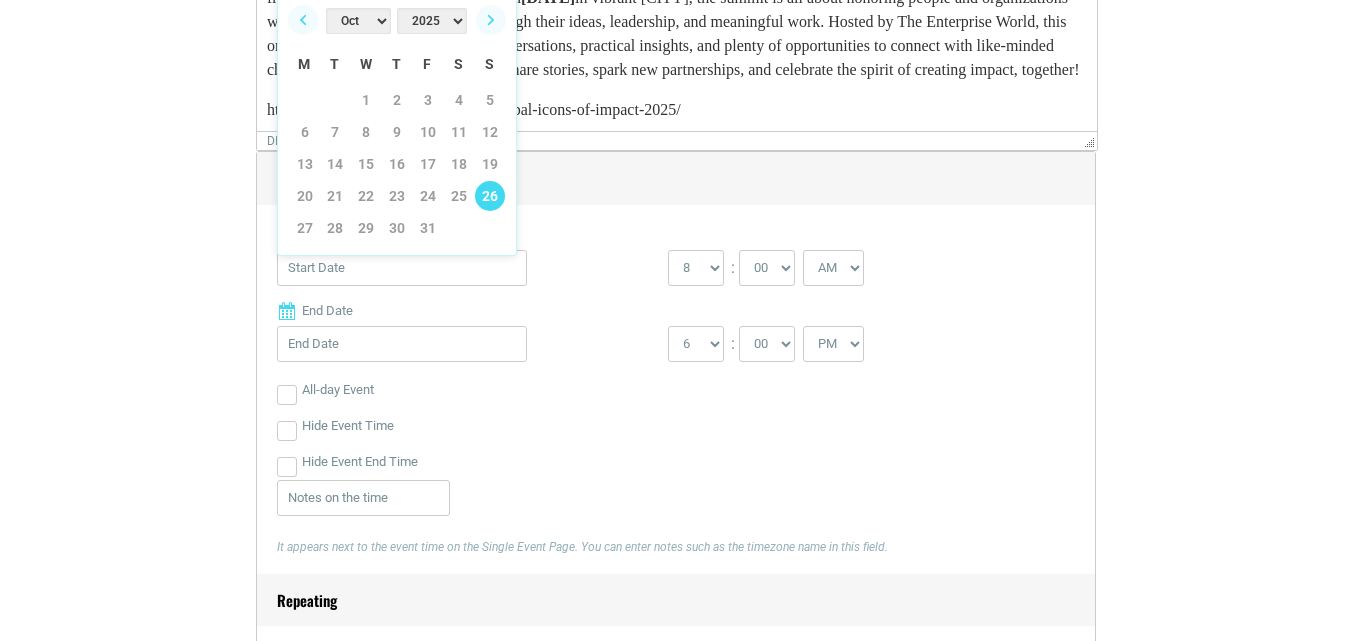 click on "26" at bounding box center (490, 196) 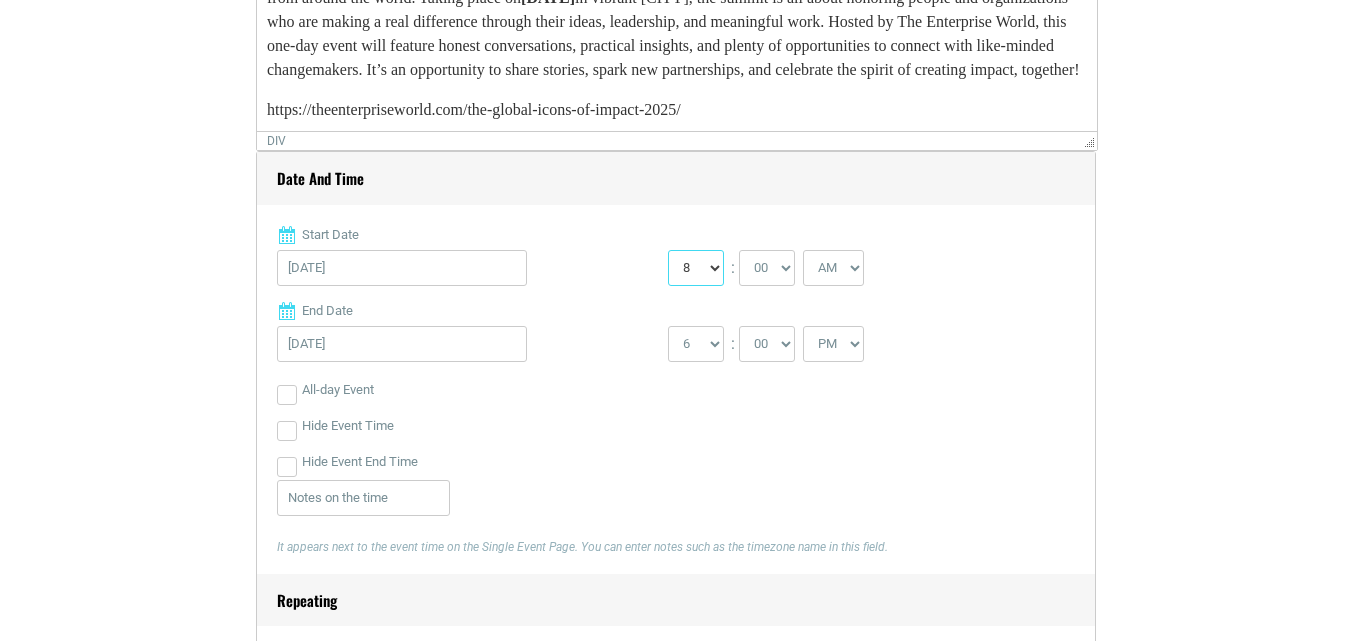 click on "0
1
2
3
4
5
6
7
8
9
10
11
12" at bounding box center [696, 268] 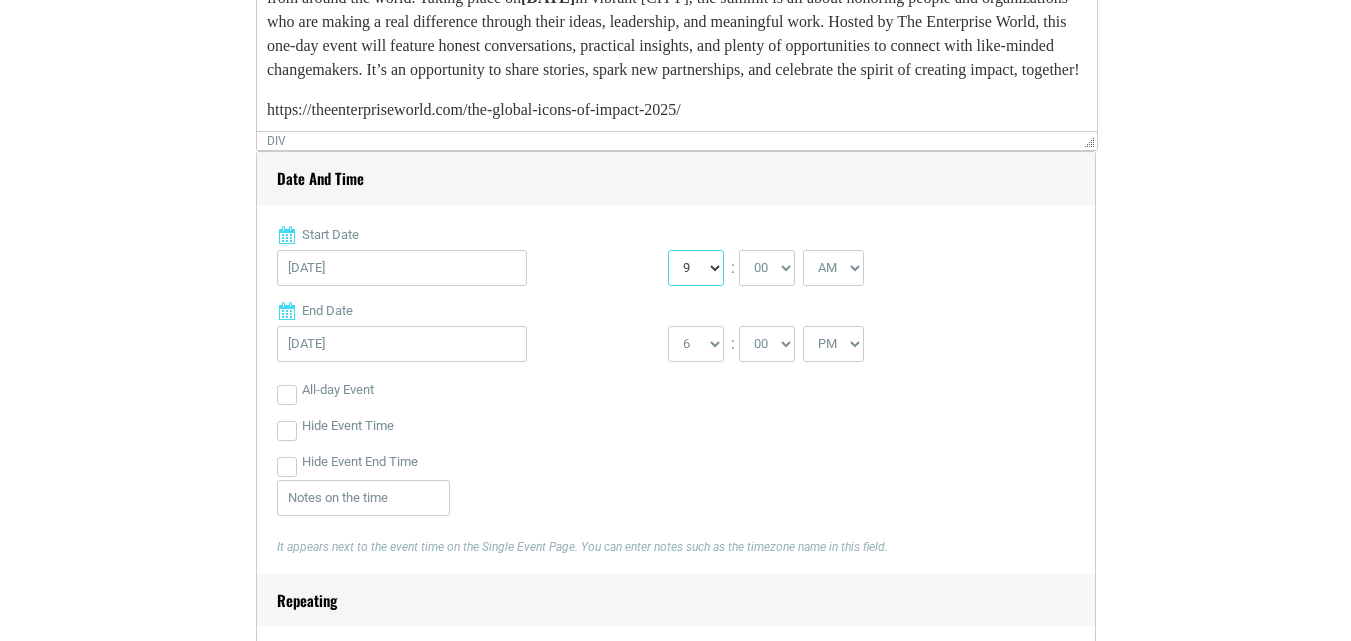 click on "0
1
2
3
4
5
6
7
8
9
10
11
12" at bounding box center (696, 268) 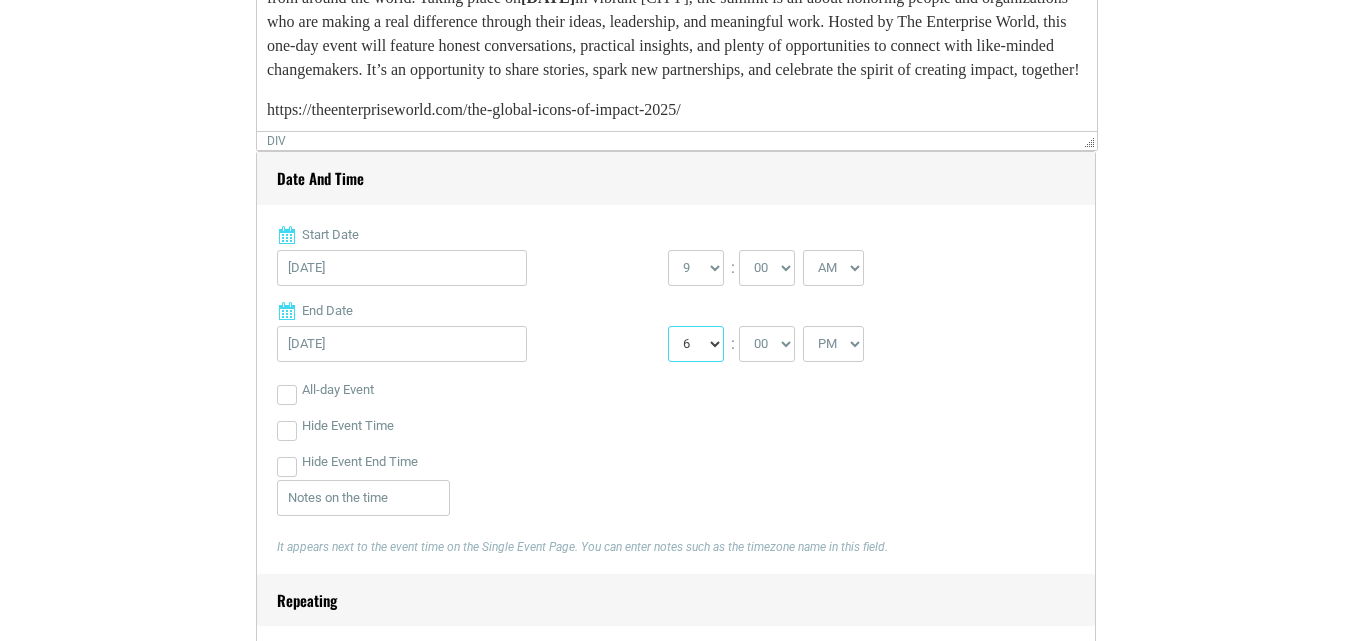 click on "1
2
3
4
5
6
7
8
9
10
11
12" at bounding box center (696, 344) 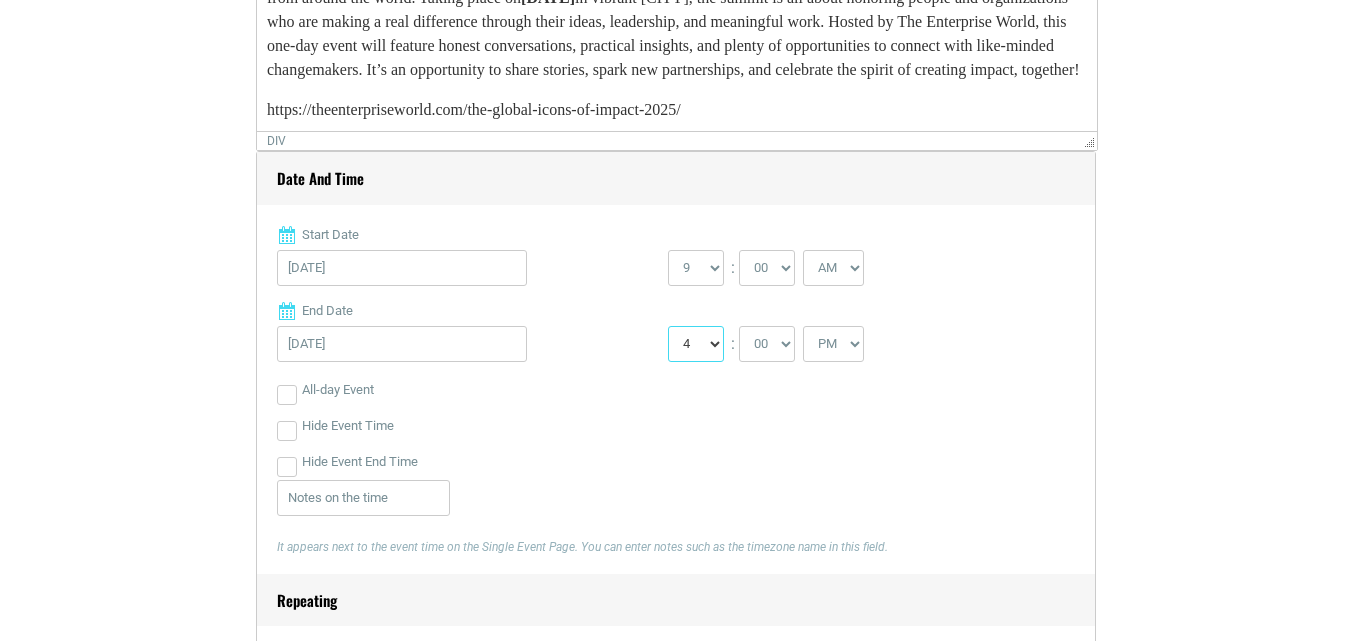 click on "1
2
3
4
5
6
7
8
9
10
11
12" at bounding box center (696, 344) 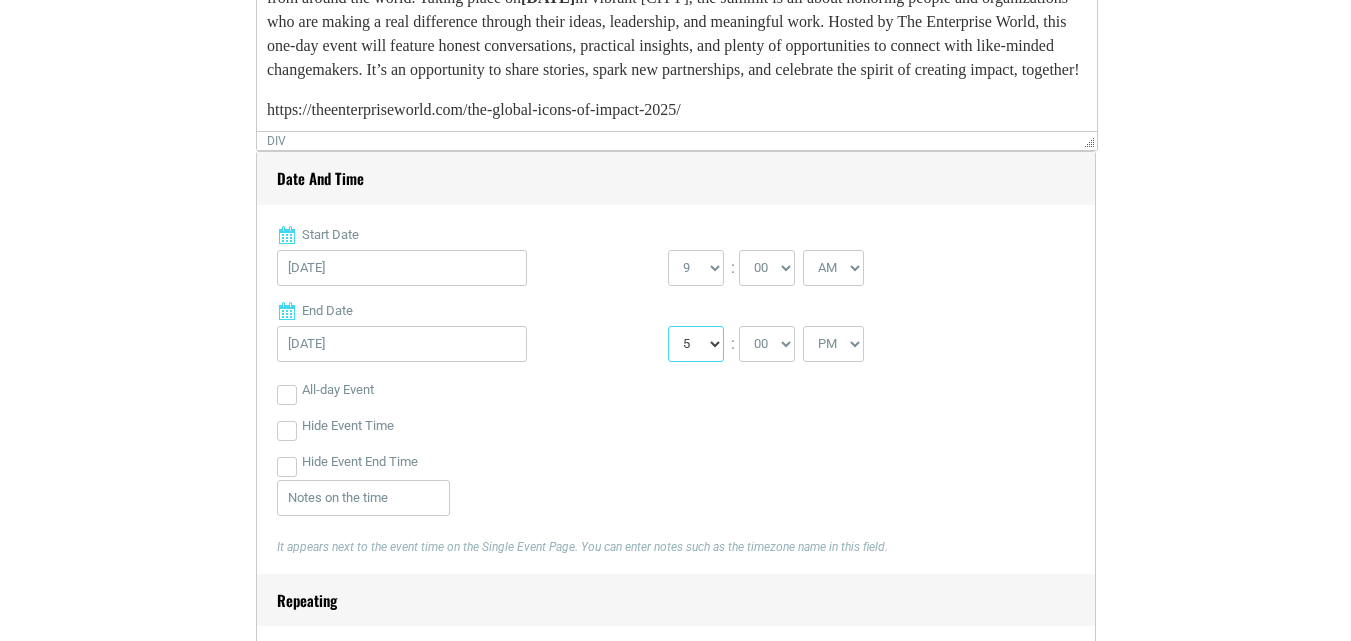 click on "1
2
3
4
5
6
7
8
9
10
11
12" at bounding box center [696, 344] 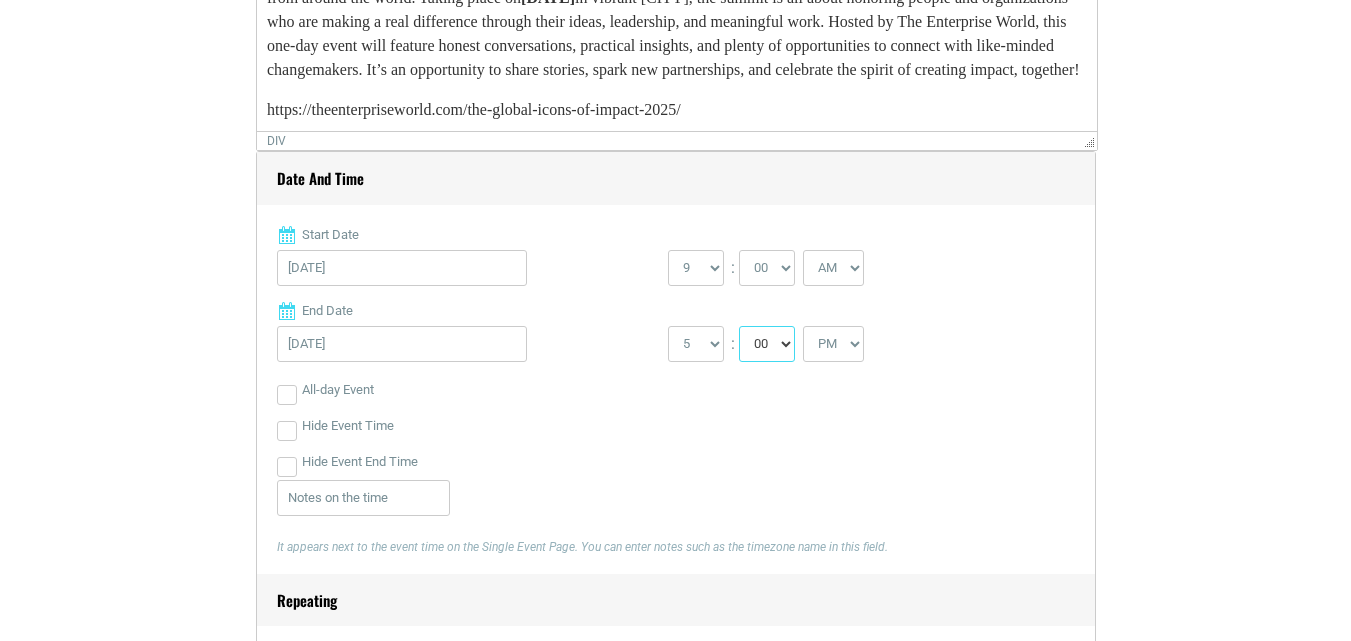 click on "00
05
10
15
20
25
30
35
40
45
50
55" at bounding box center [767, 344] 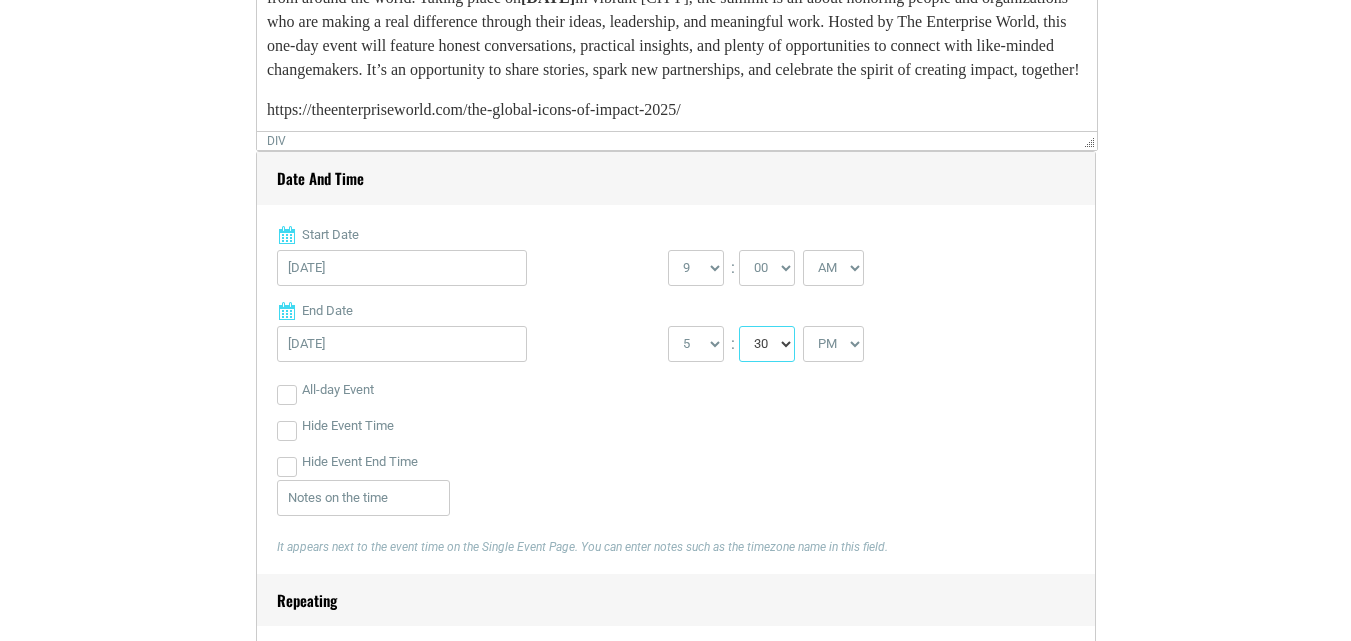 click on "00
05
10
15
20
25
30
35
40
45
50
55" at bounding box center [767, 344] 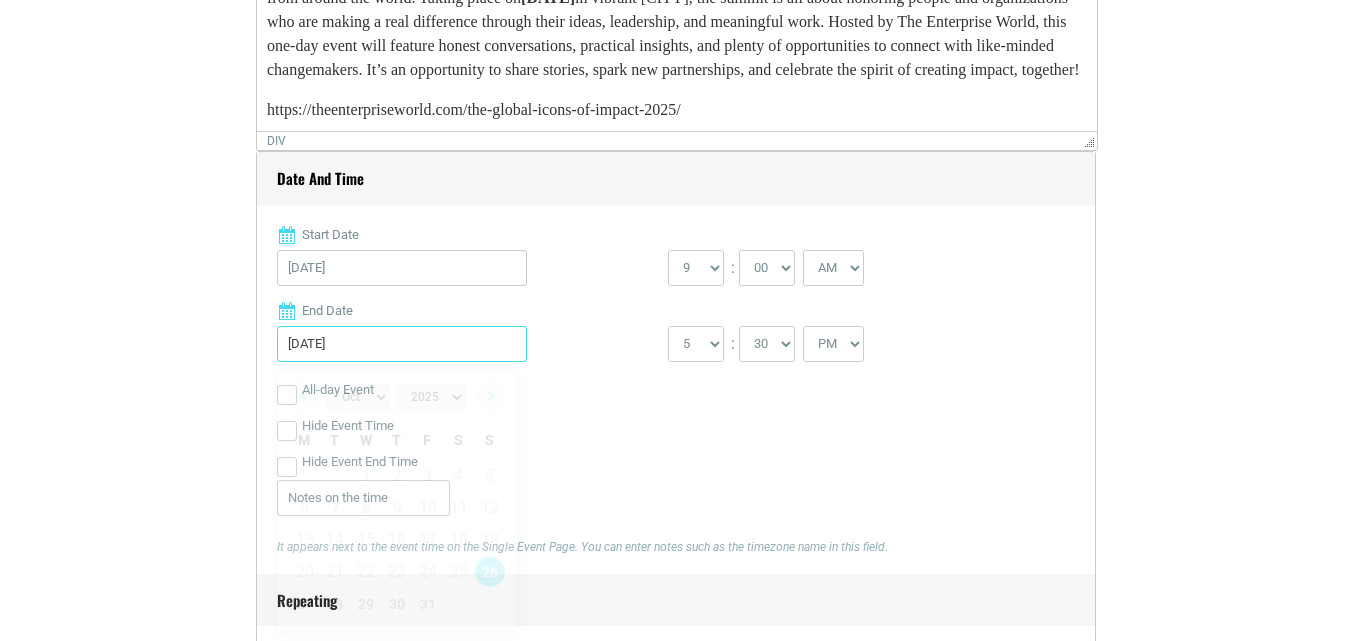click on "[DATE]" at bounding box center [402, 344] 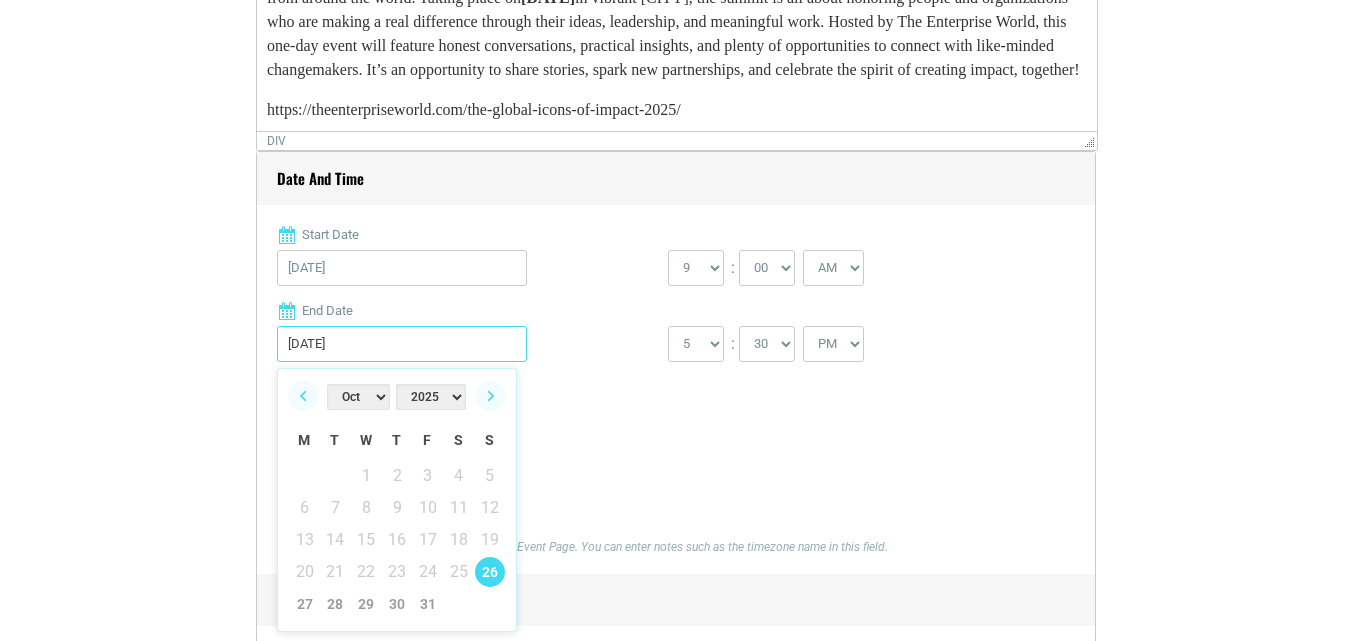 click on "[DATE]" at bounding box center (402, 344) 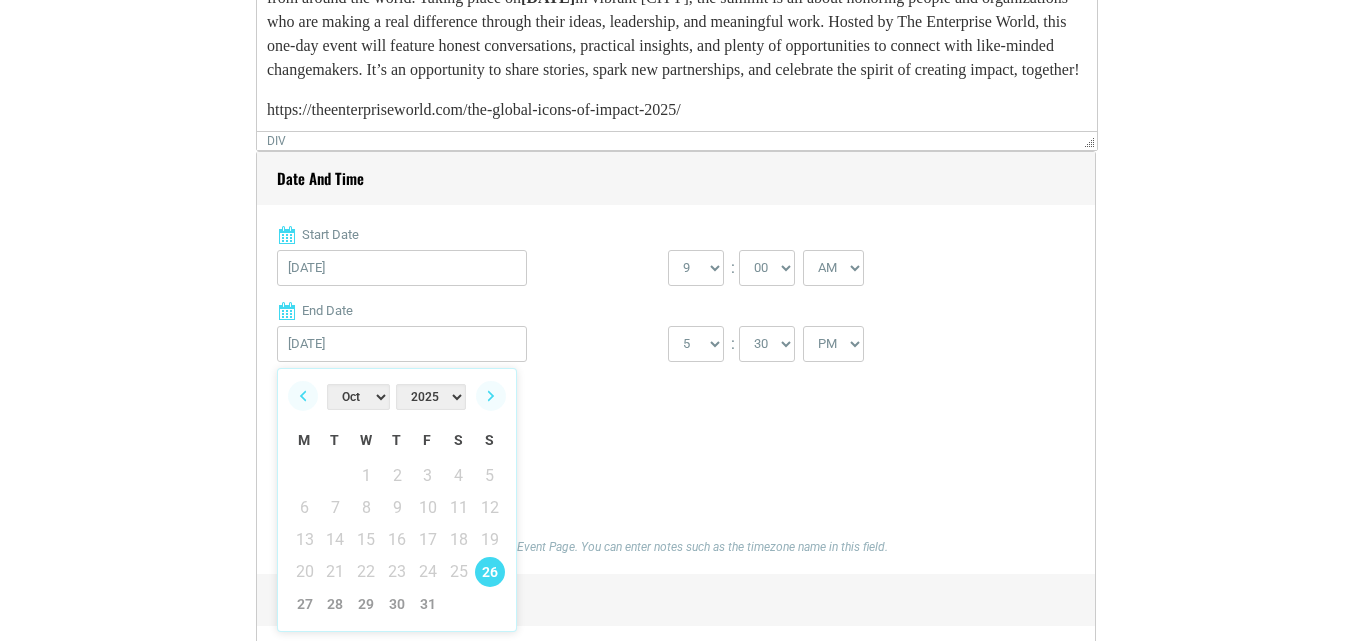 click on "Hide Event Time" at bounding box center (676, 426) 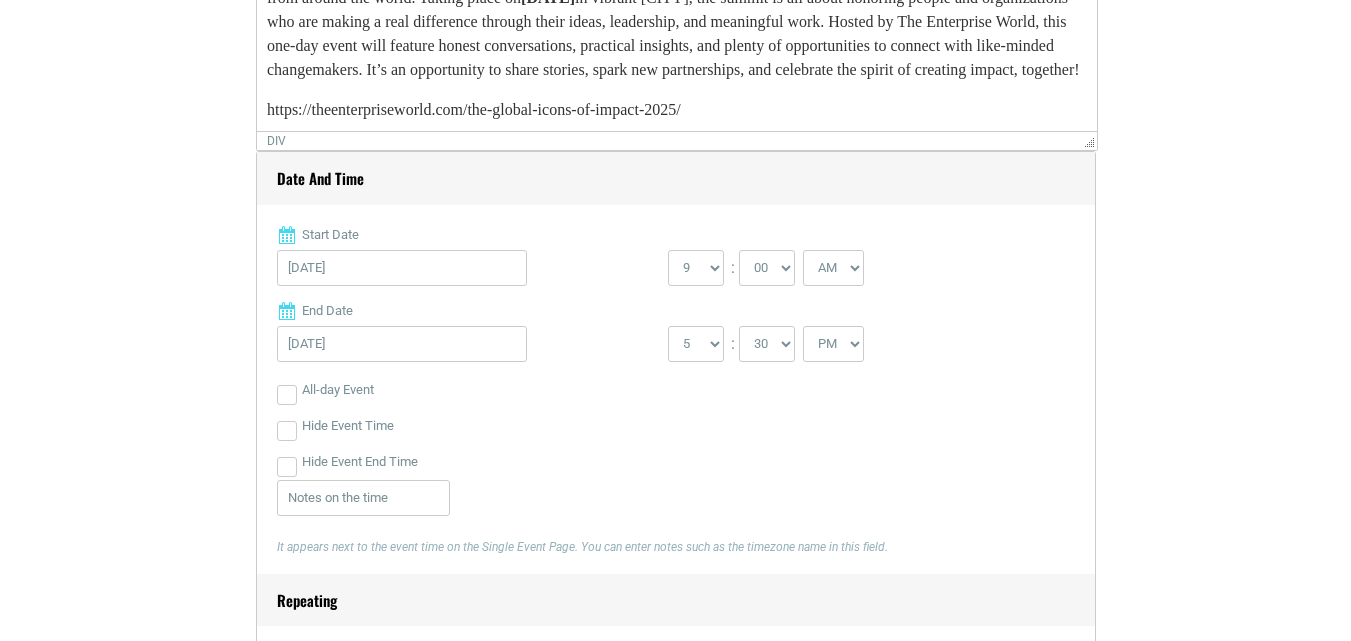 click on "All-day Event" at bounding box center (338, 390) 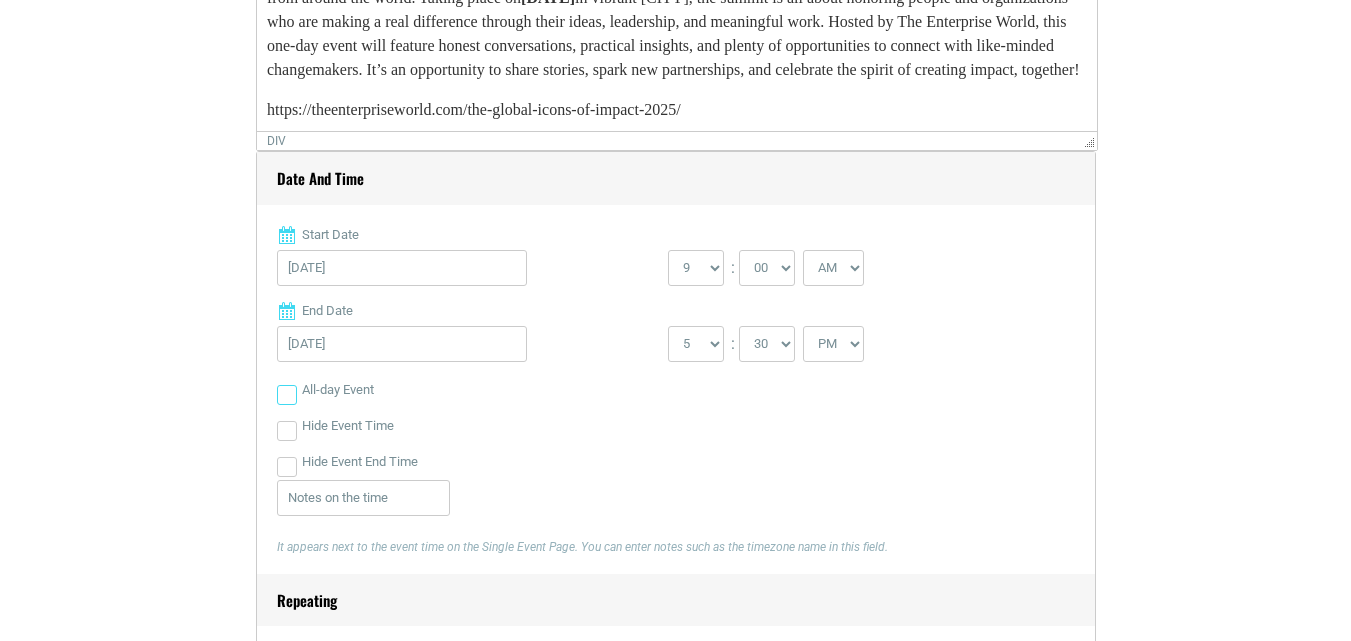click on "All-day Event" at bounding box center [287, 395] 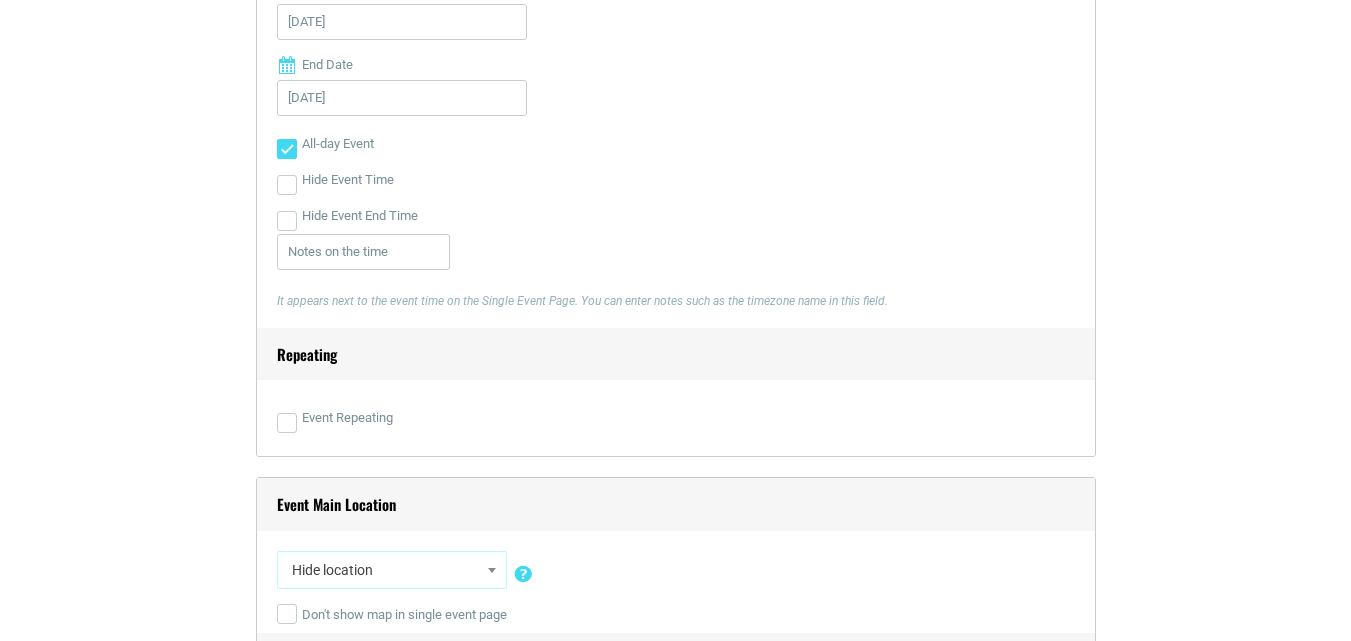 scroll, scrollTop: 1100, scrollLeft: 0, axis: vertical 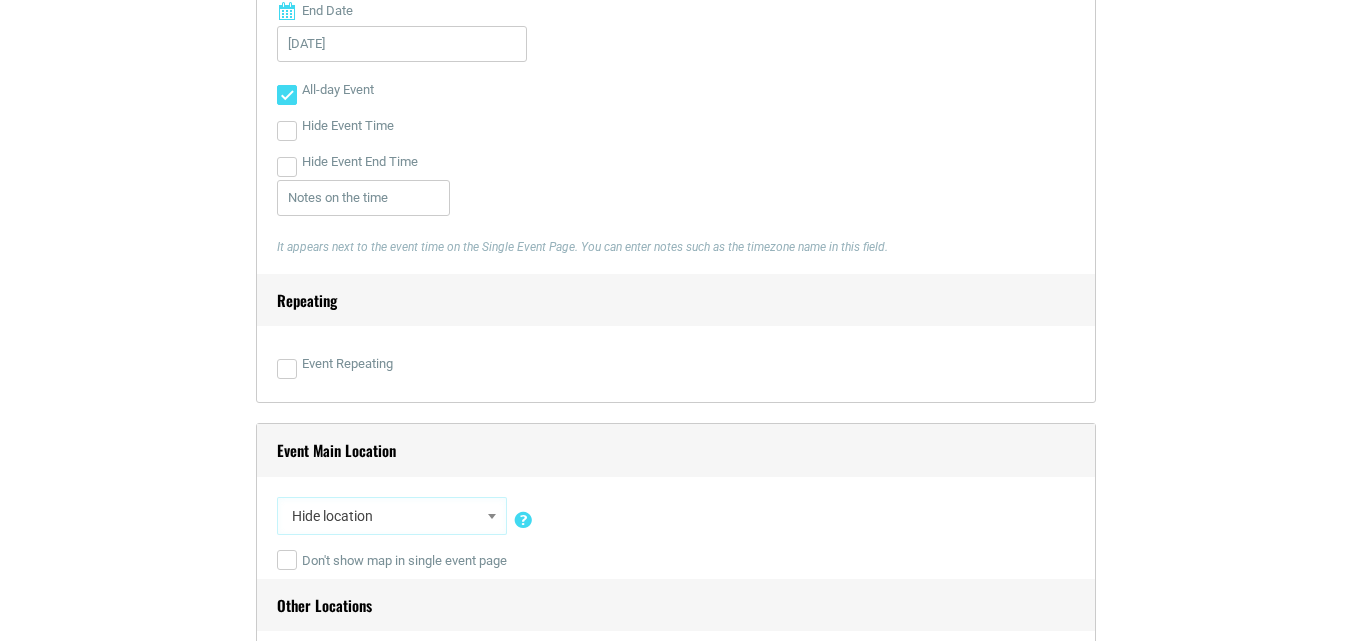 click on "Event Repeating" at bounding box center (347, 364) 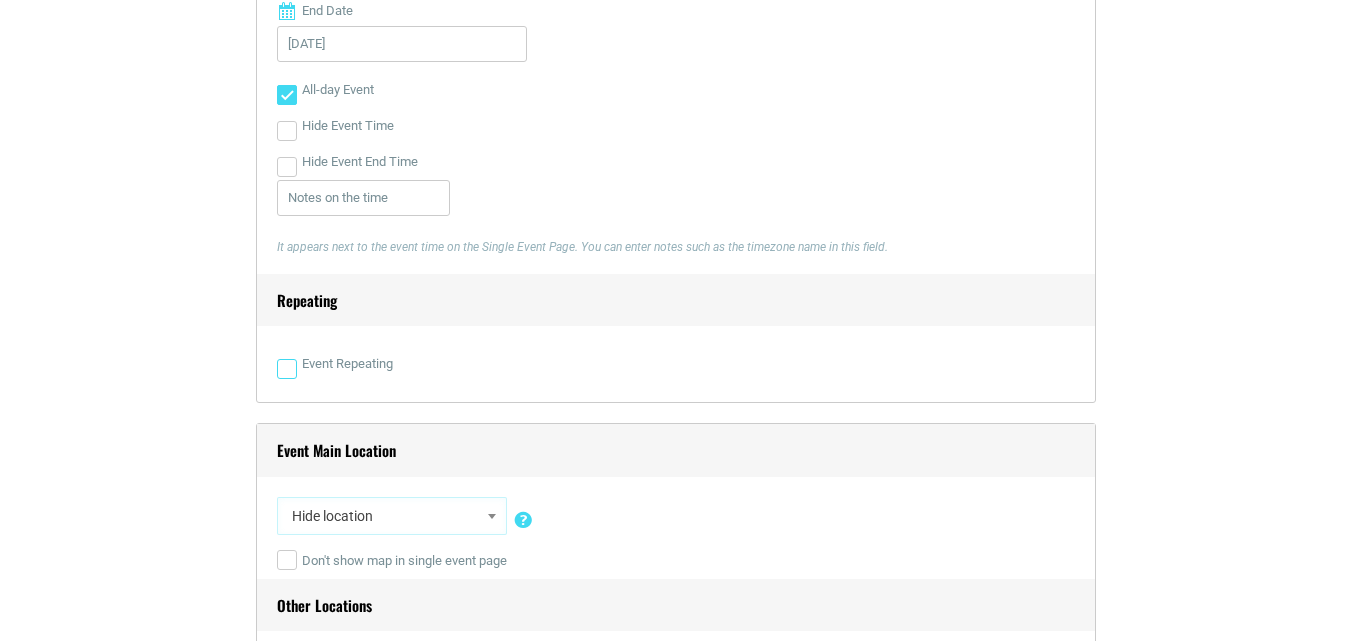 click on "Event Repeating" at bounding box center [287, 369] 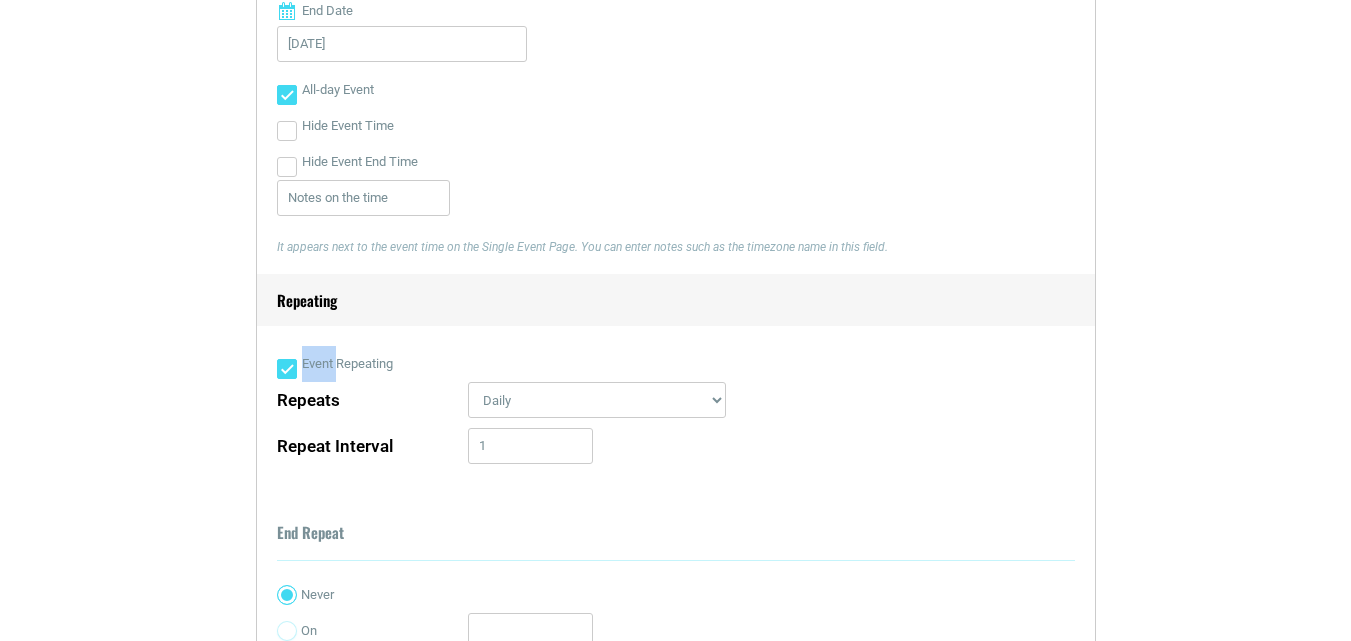 click on "Event Repeating" at bounding box center (347, 364) 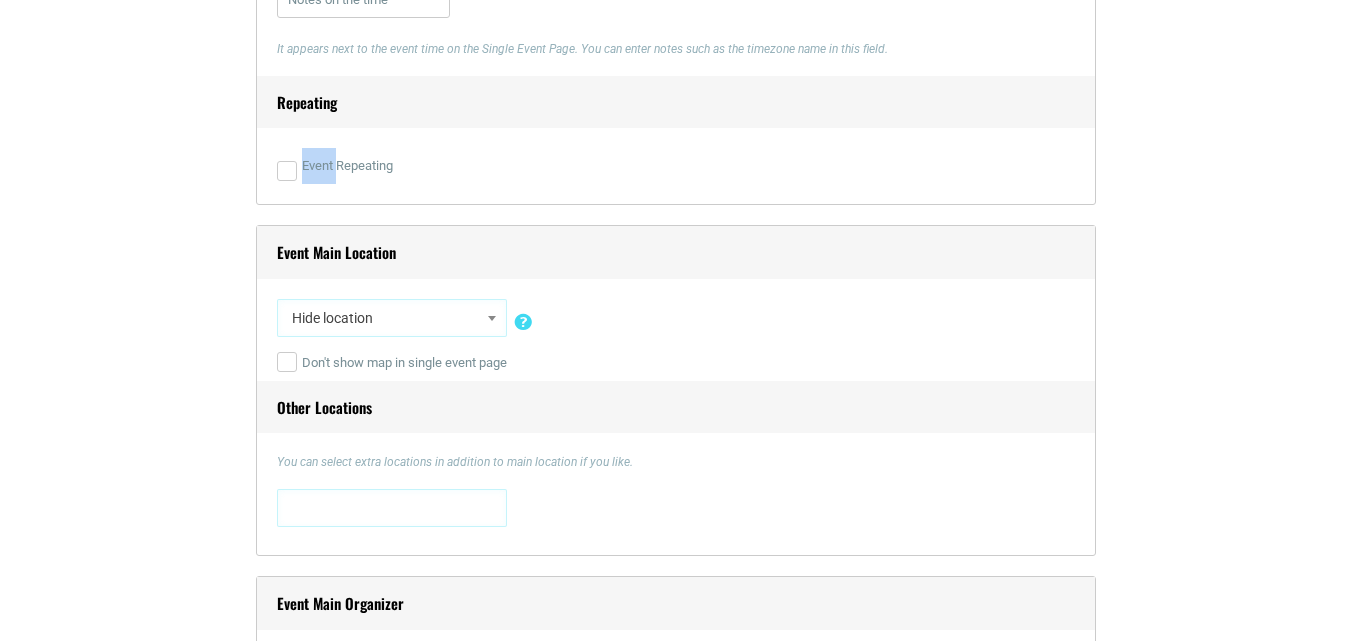 scroll, scrollTop: 1300, scrollLeft: 0, axis: vertical 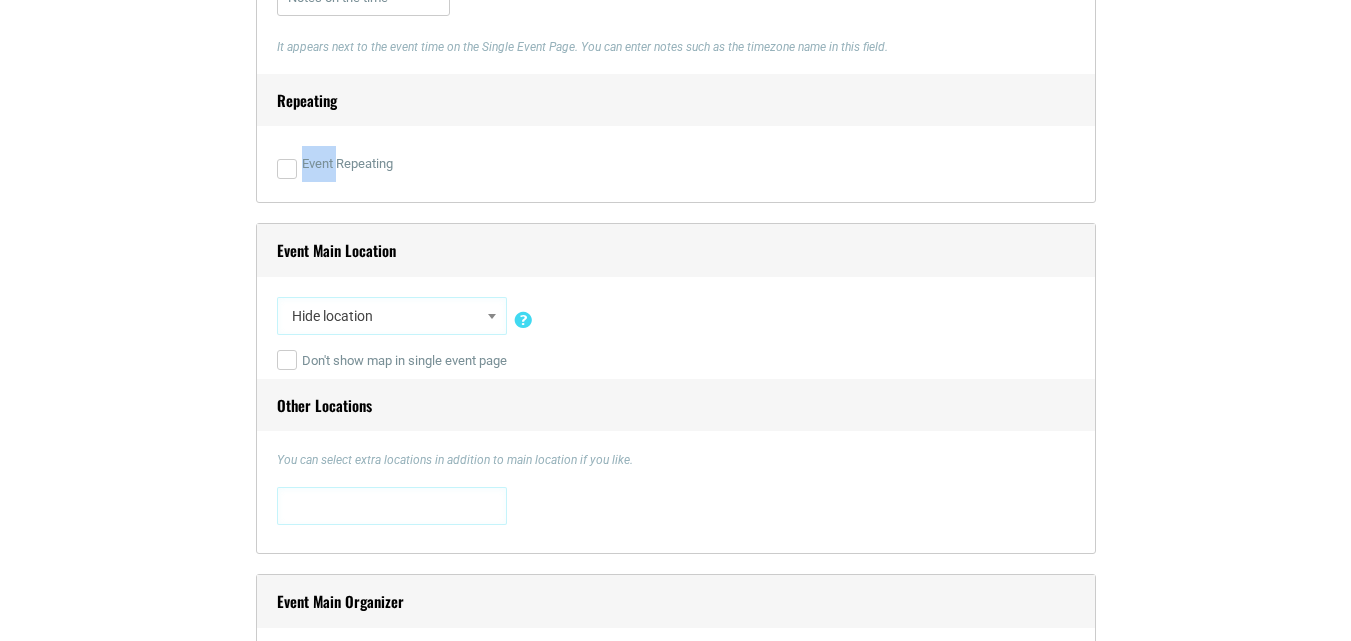 click on "Hide location" at bounding box center [392, 316] 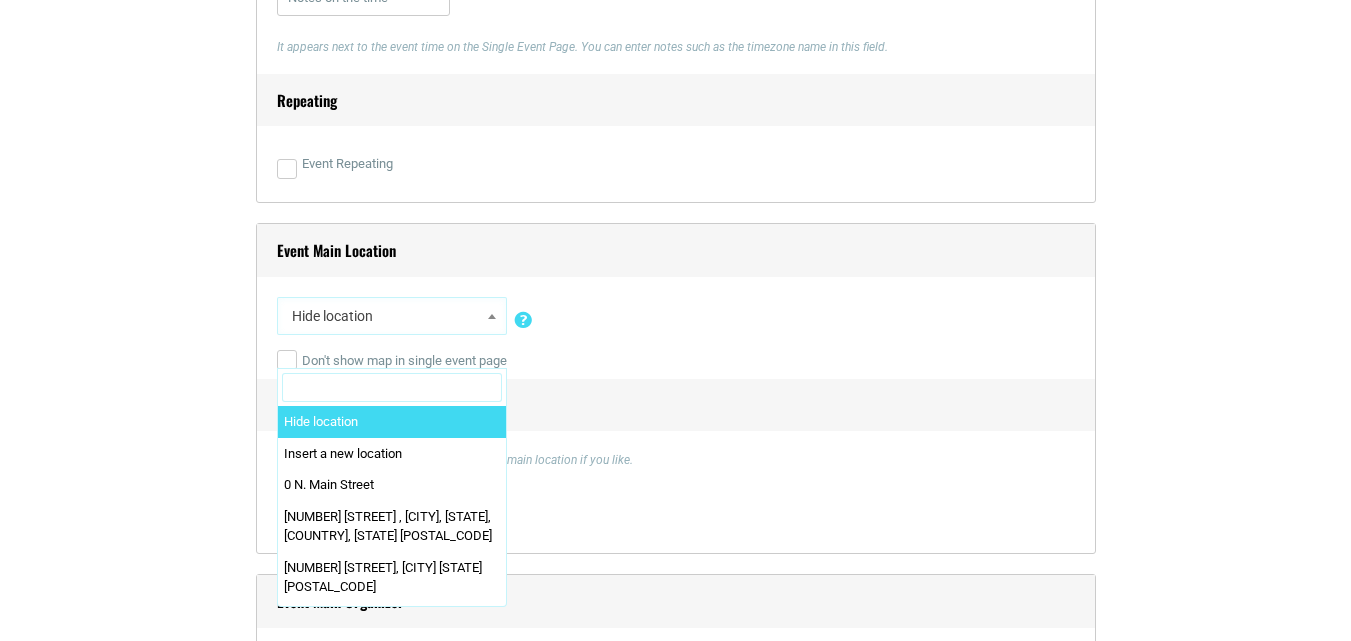 click on "Hide location" at bounding box center (392, 316) 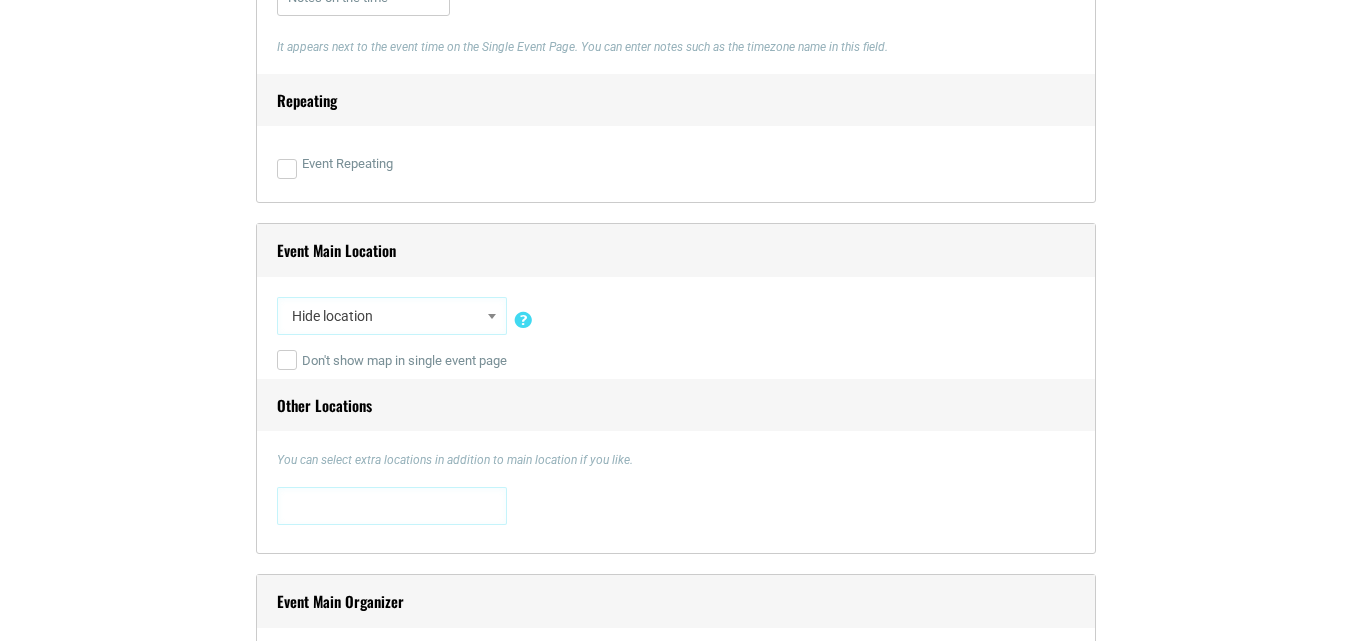 click on "Hide location" at bounding box center (392, 316) 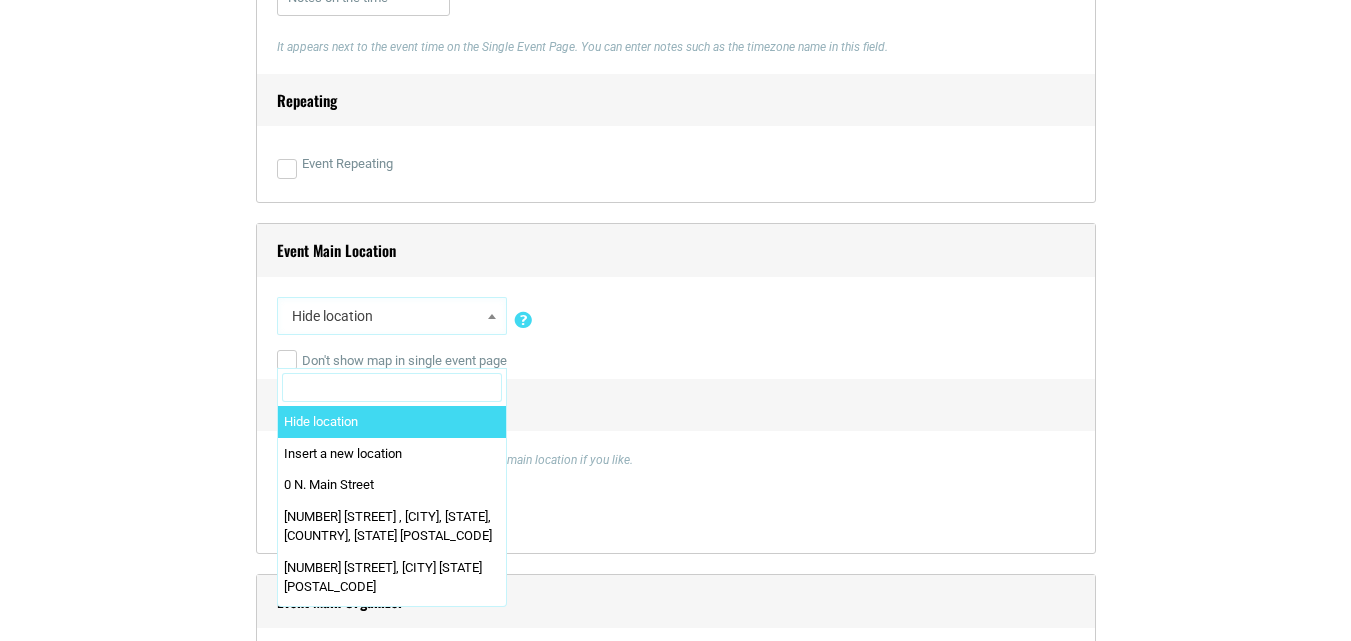 click at bounding box center [392, 388] 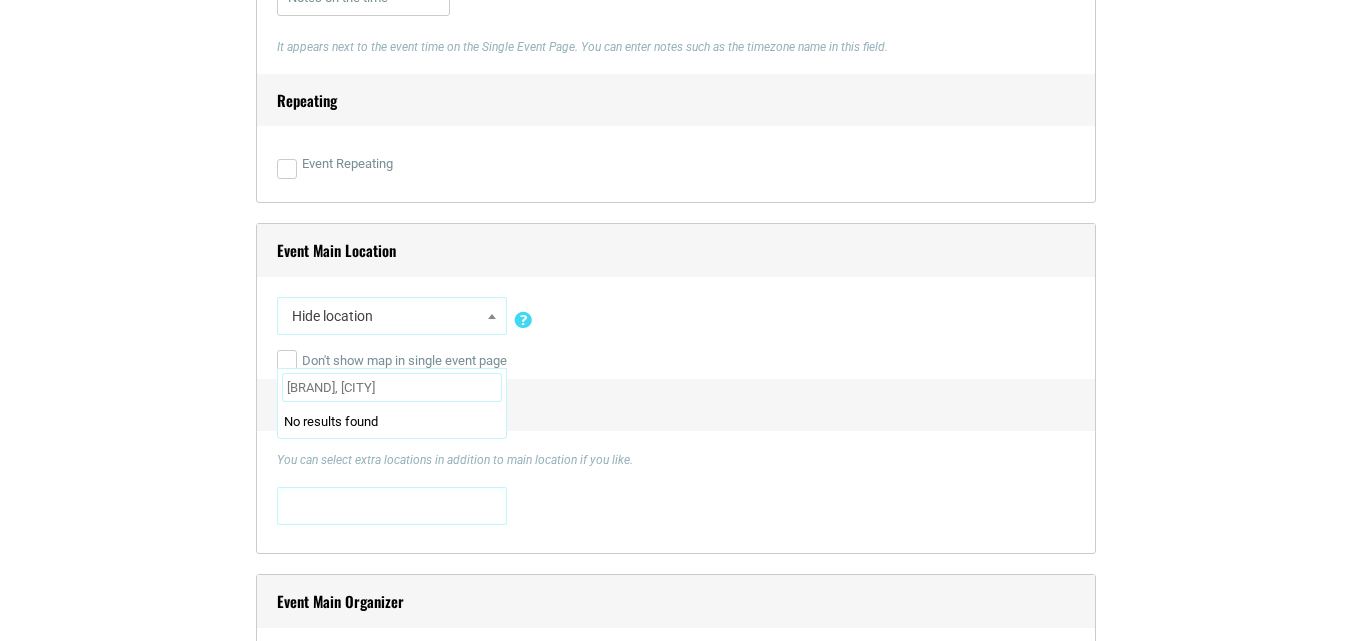 click on "[BRAND], [CITY]" at bounding box center [392, 388] 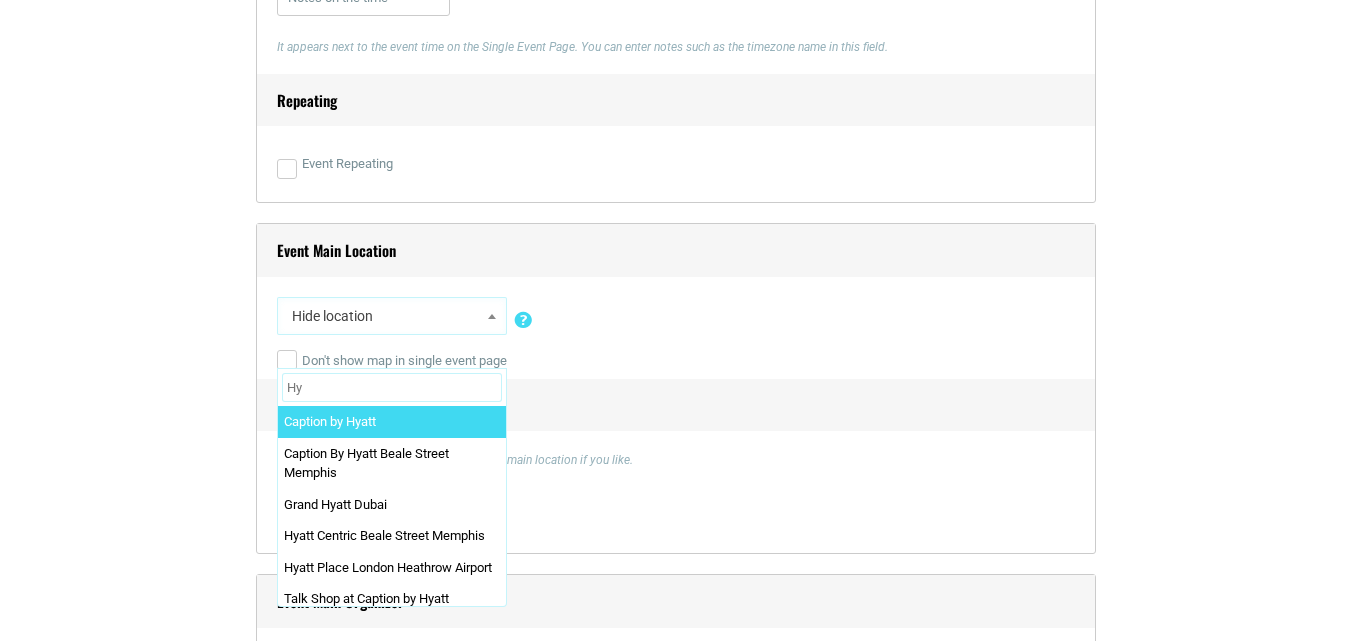 type on "H" 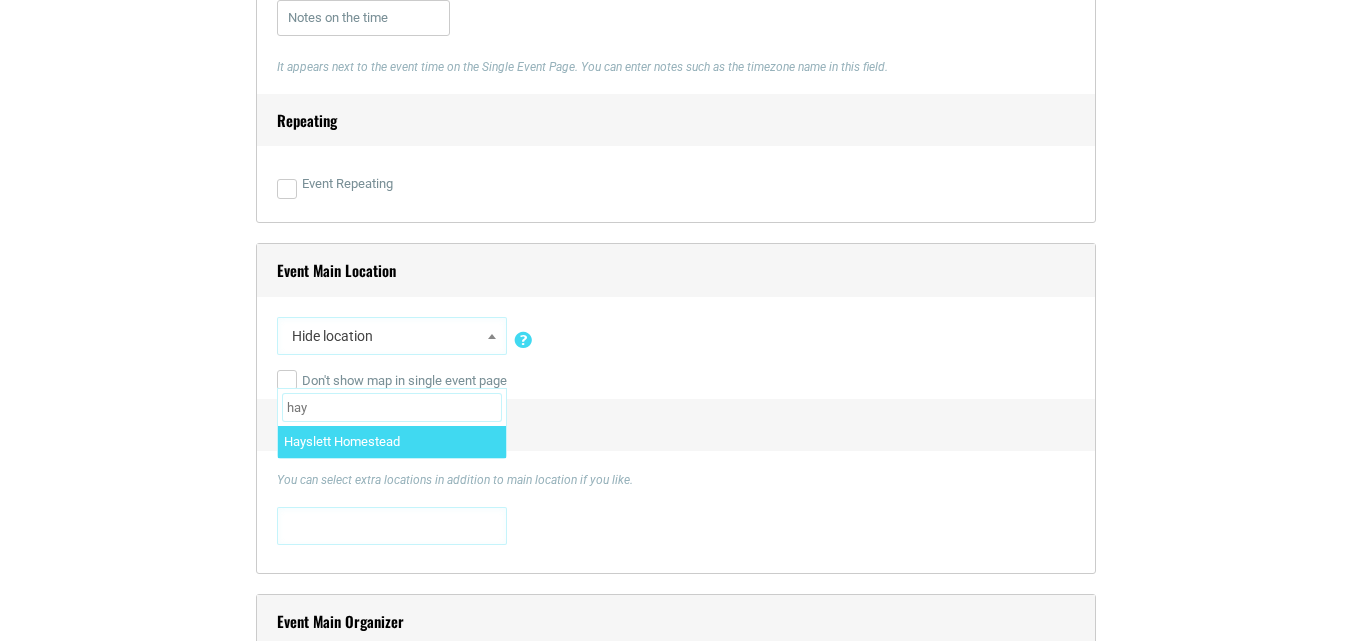 scroll, scrollTop: 1300, scrollLeft: 0, axis: vertical 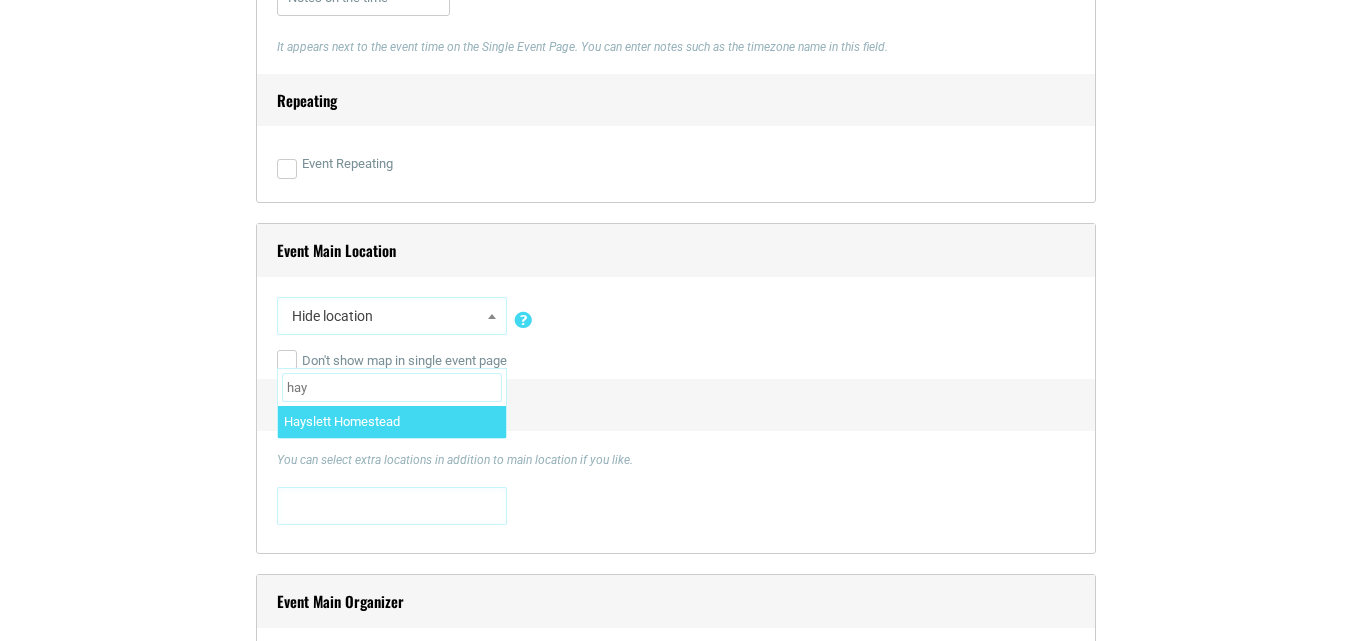 type on "hay" 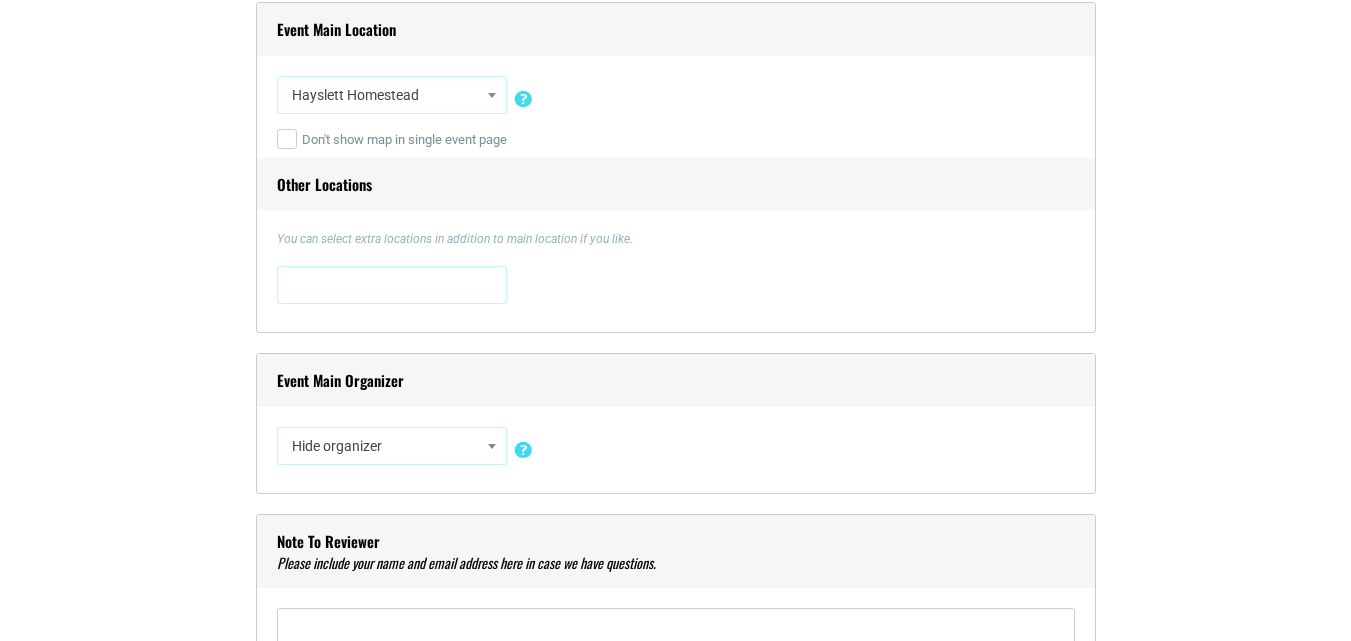 scroll, scrollTop: 1600, scrollLeft: 0, axis: vertical 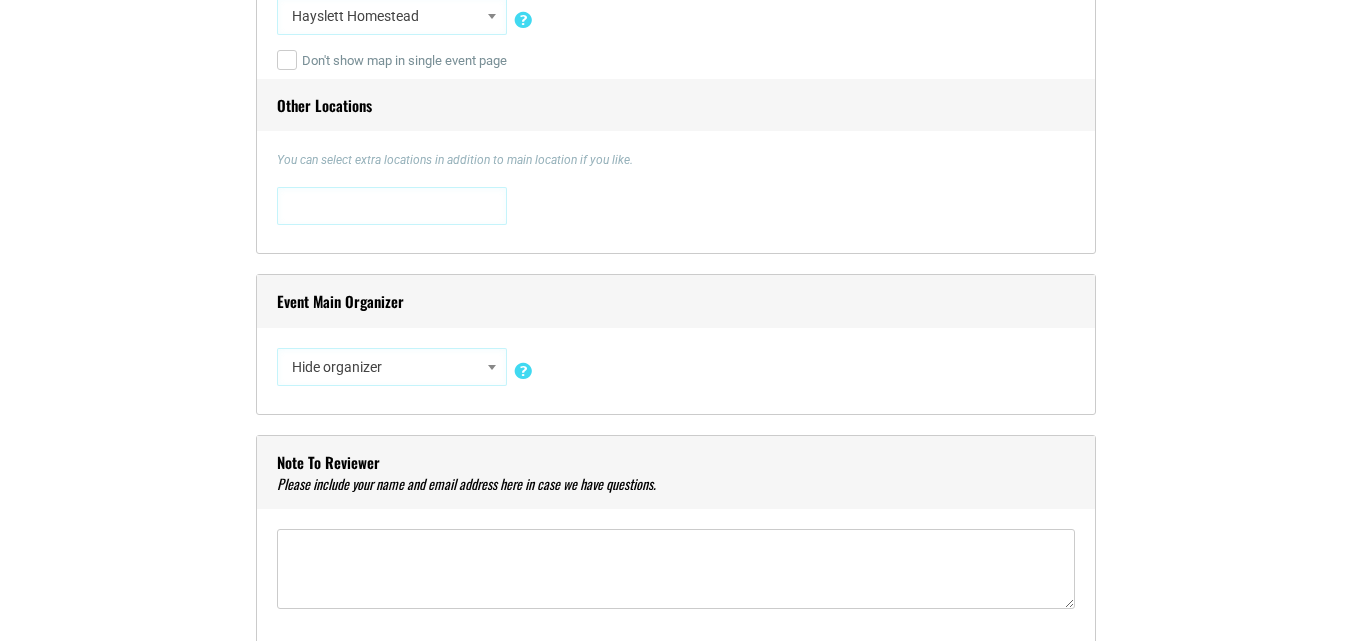 click at bounding box center (392, 204) 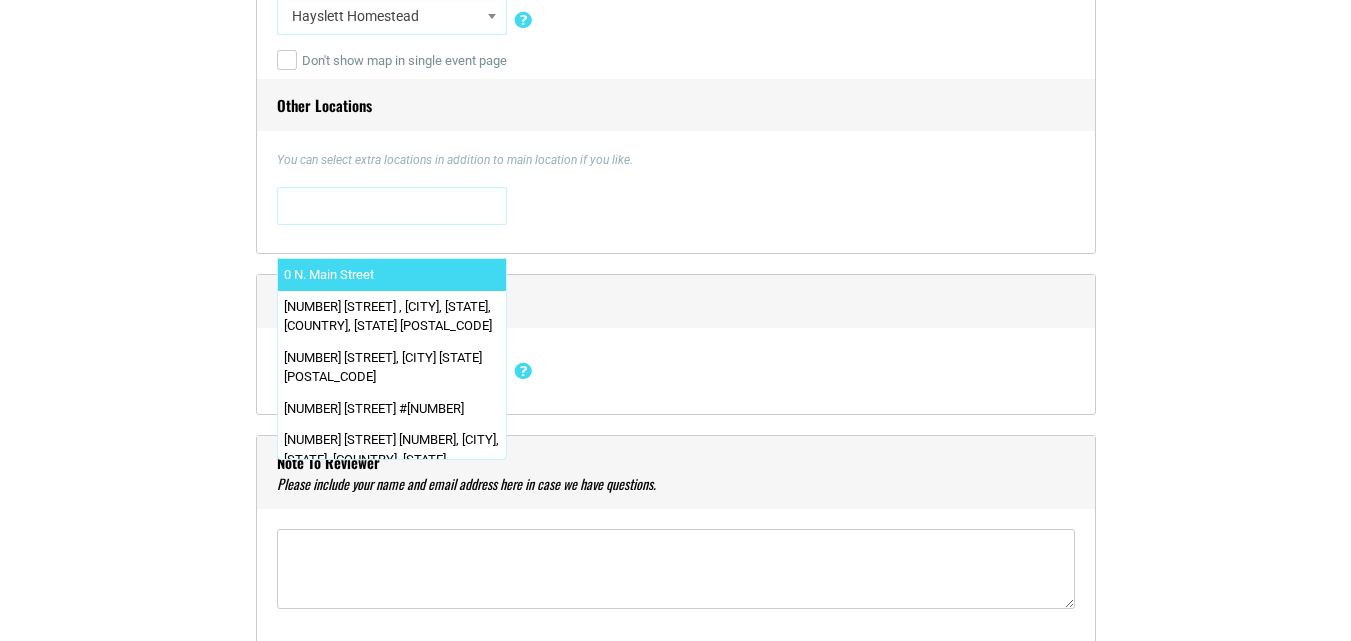 select on "[NUMBER]" 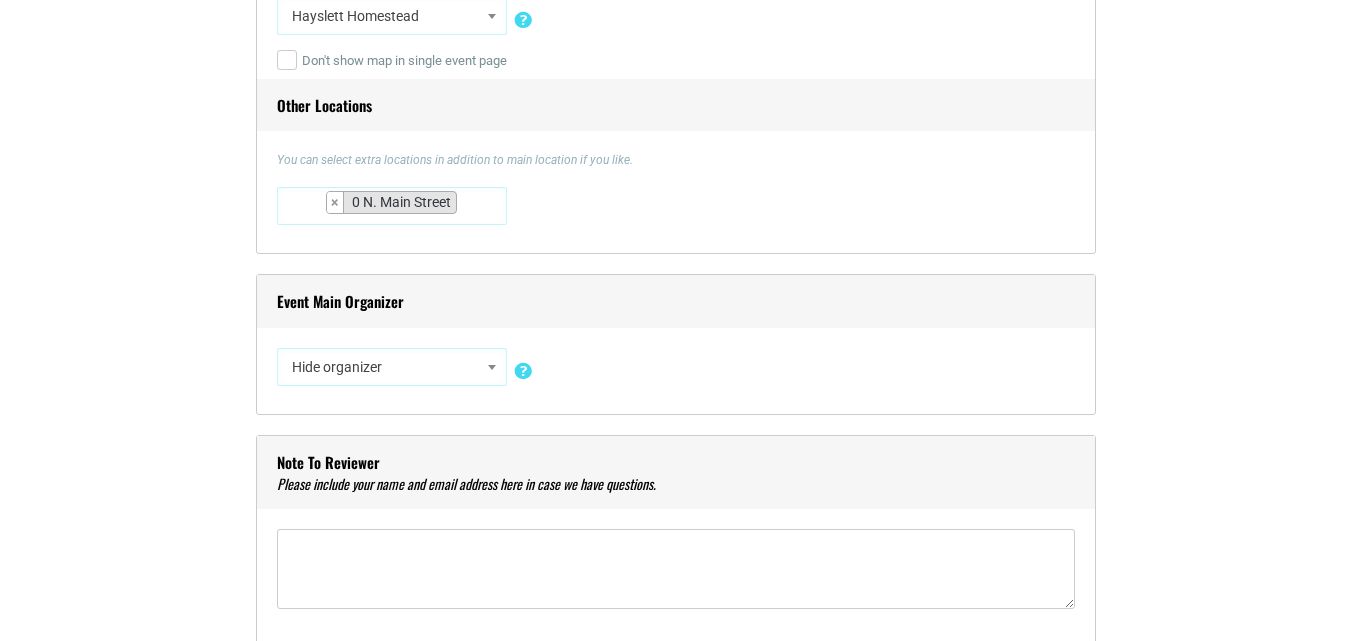 click on "Hide organizer" at bounding box center (392, 367) 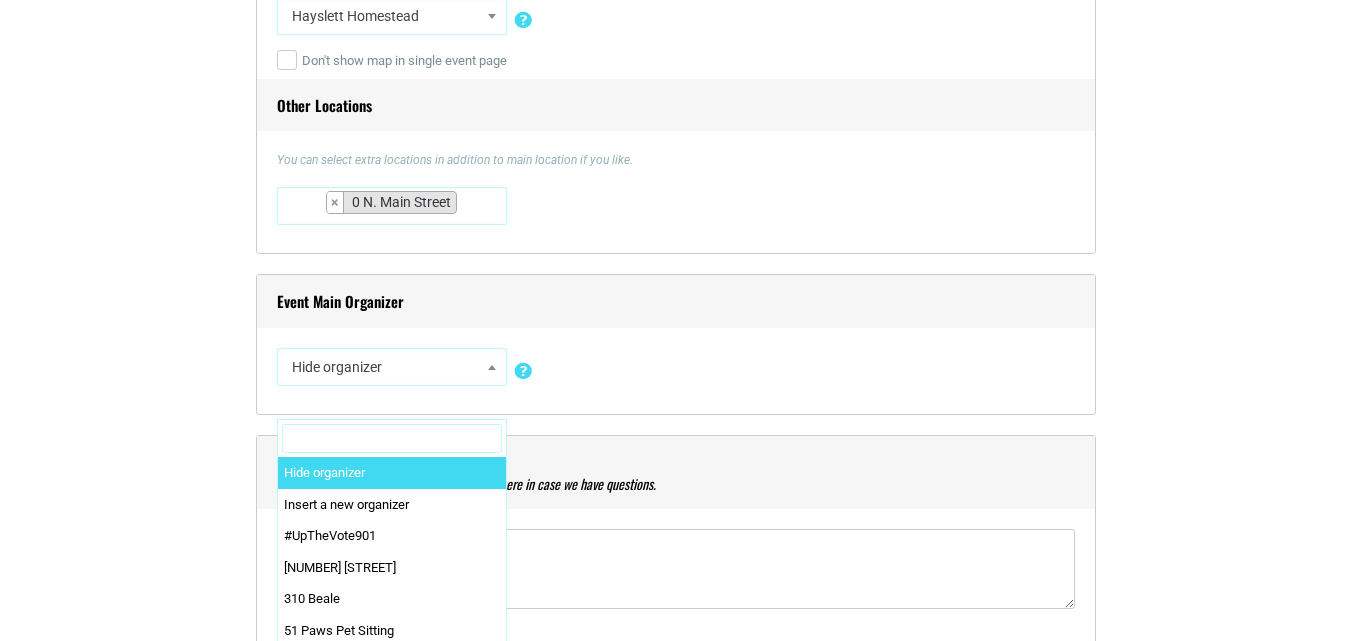 click on "Hide organizer" at bounding box center [392, 367] 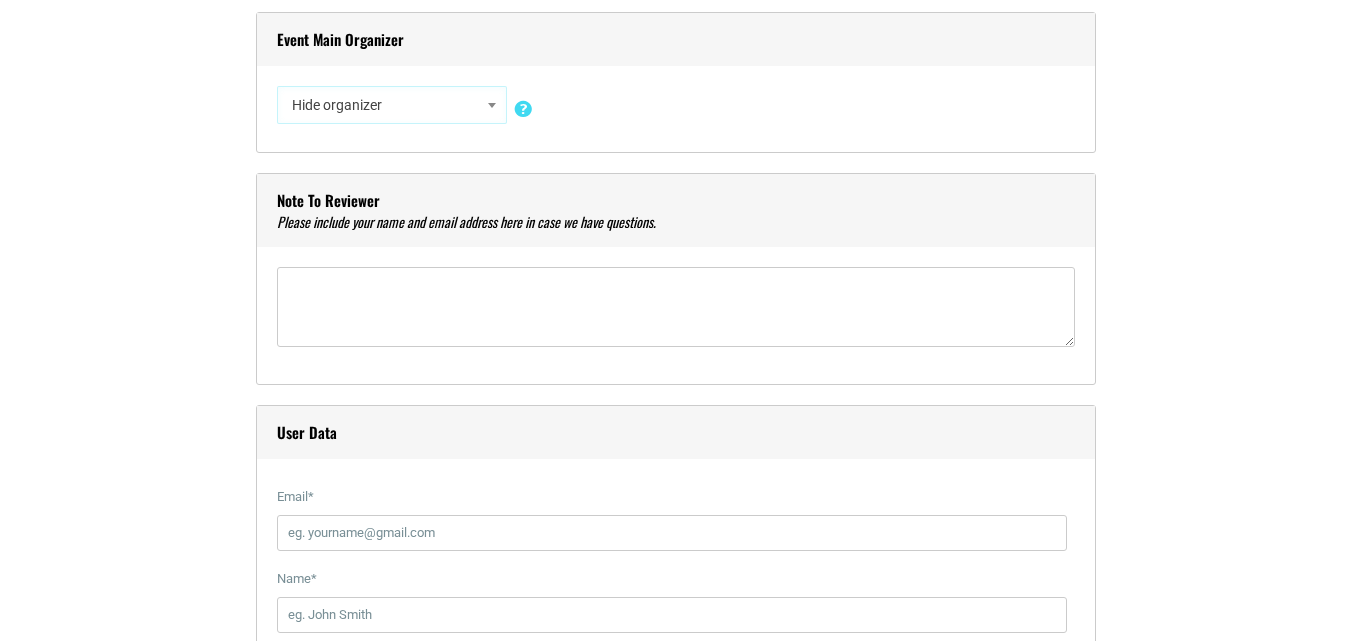 scroll, scrollTop: 2000, scrollLeft: 0, axis: vertical 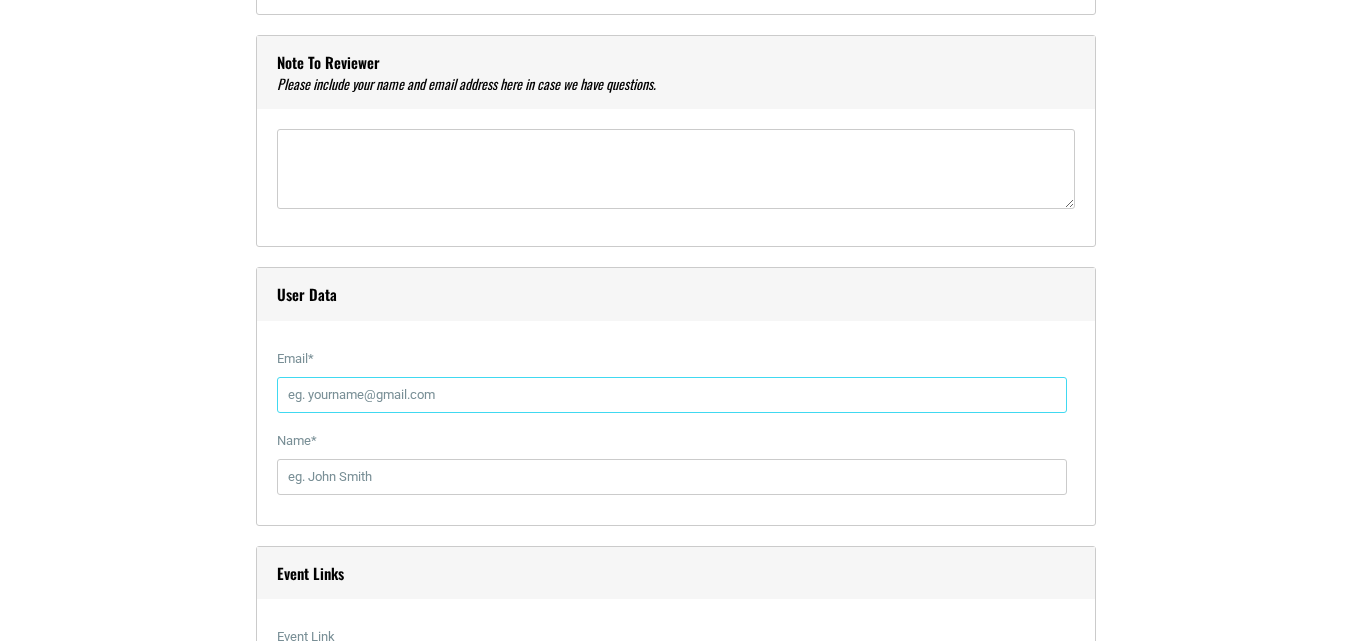 click on "Email *" at bounding box center (672, 395) 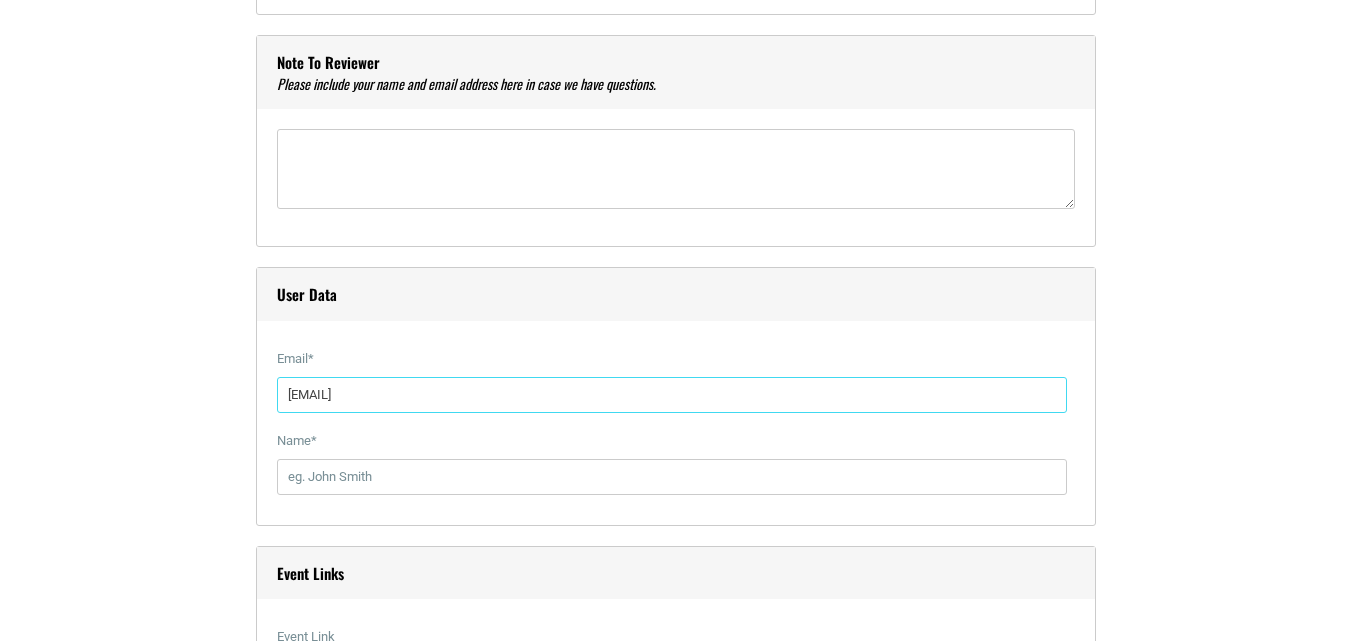 type on "The etnerprise wrold magazine" 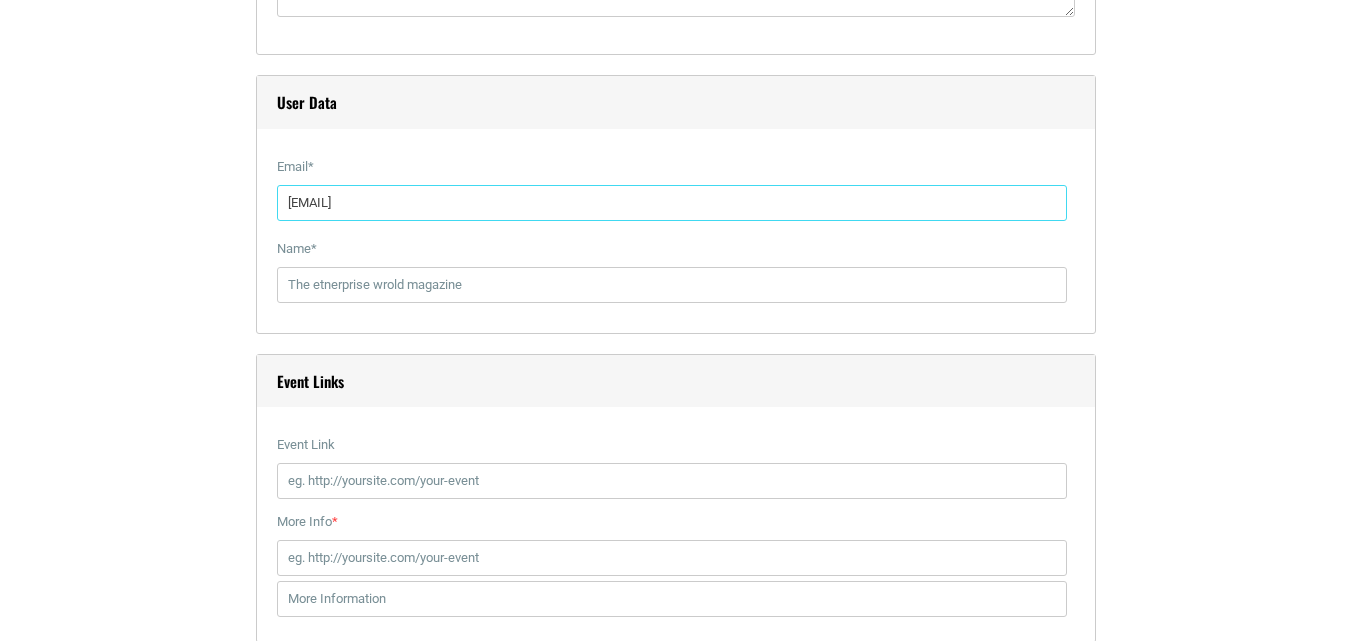 scroll, scrollTop: 2200, scrollLeft: 0, axis: vertical 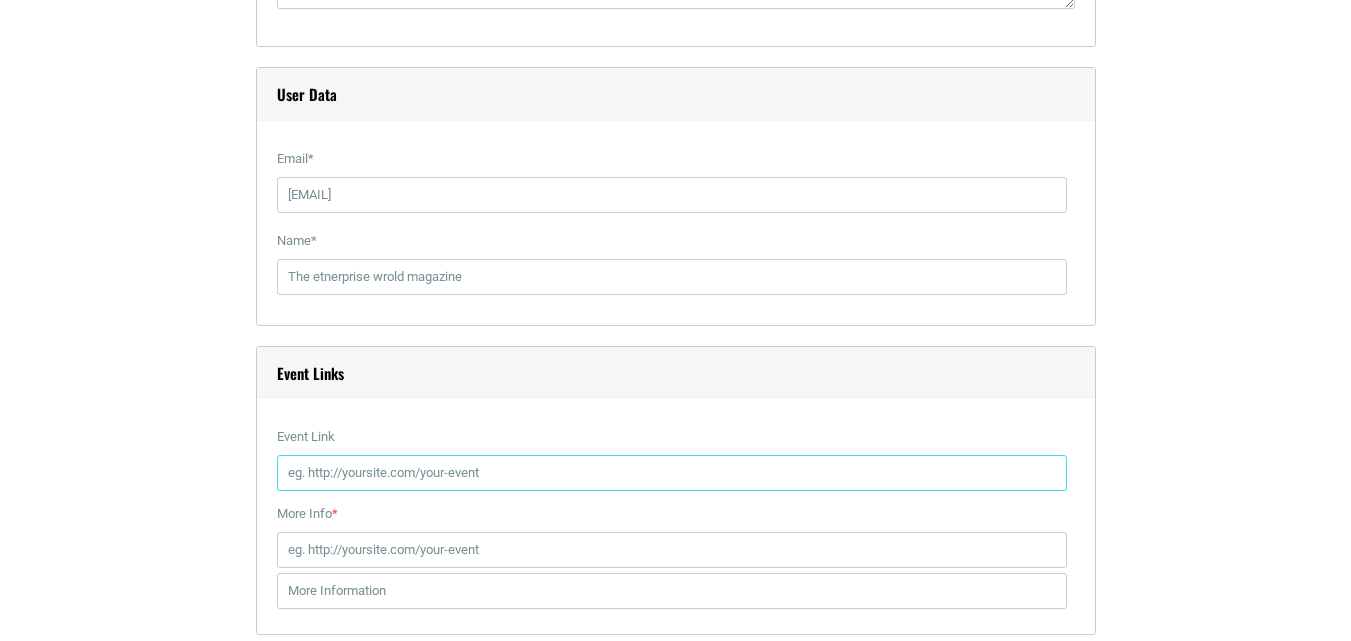 click on "Event Link" at bounding box center (672, 473) 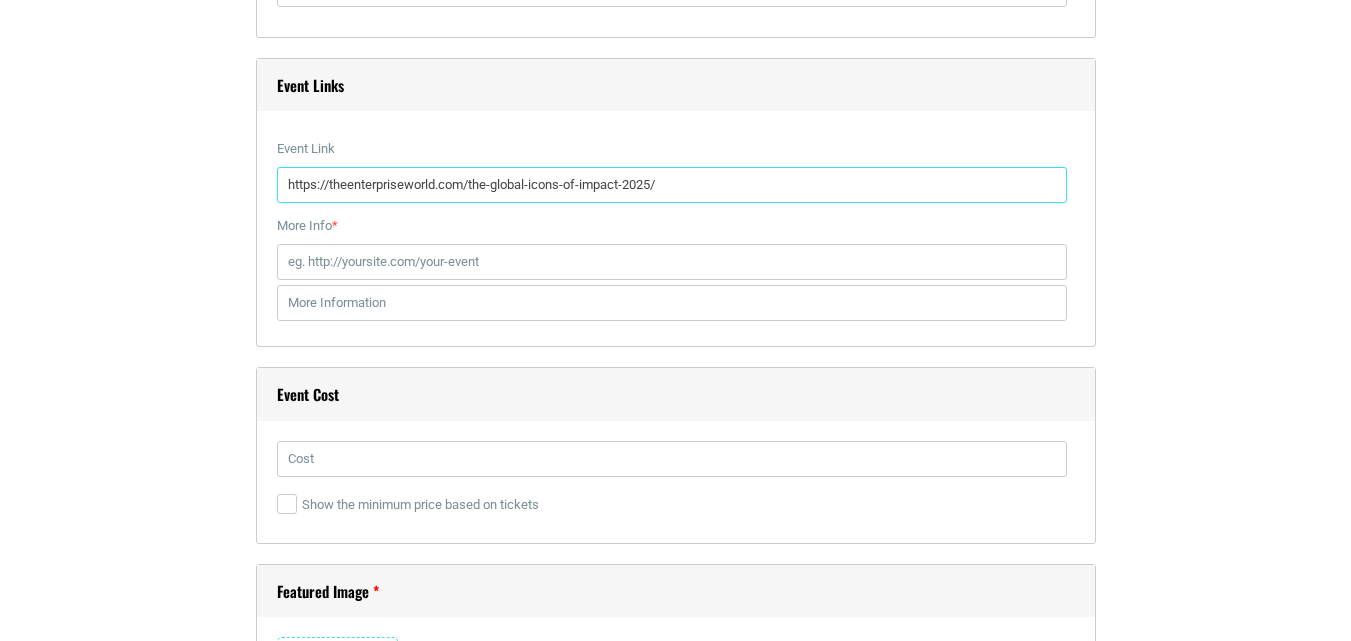 scroll, scrollTop: 2500, scrollLeft: 0, axis: vertical 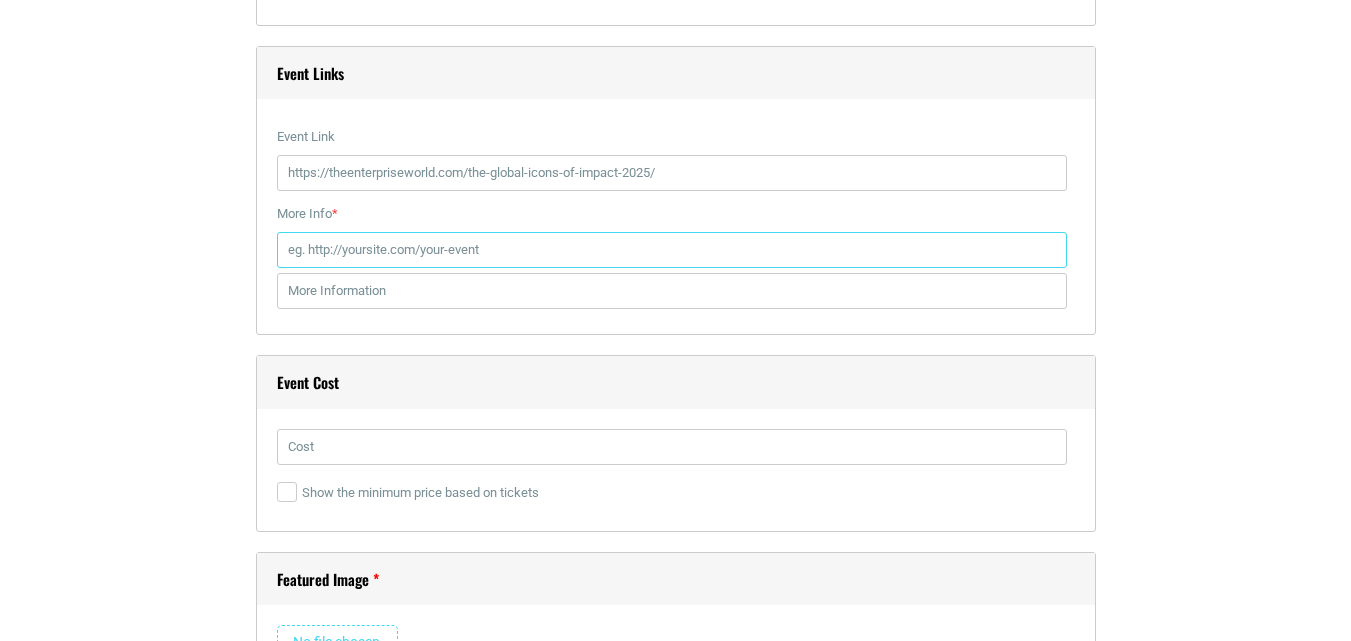 click on "More Info  *" at bounding box center [672, 250] 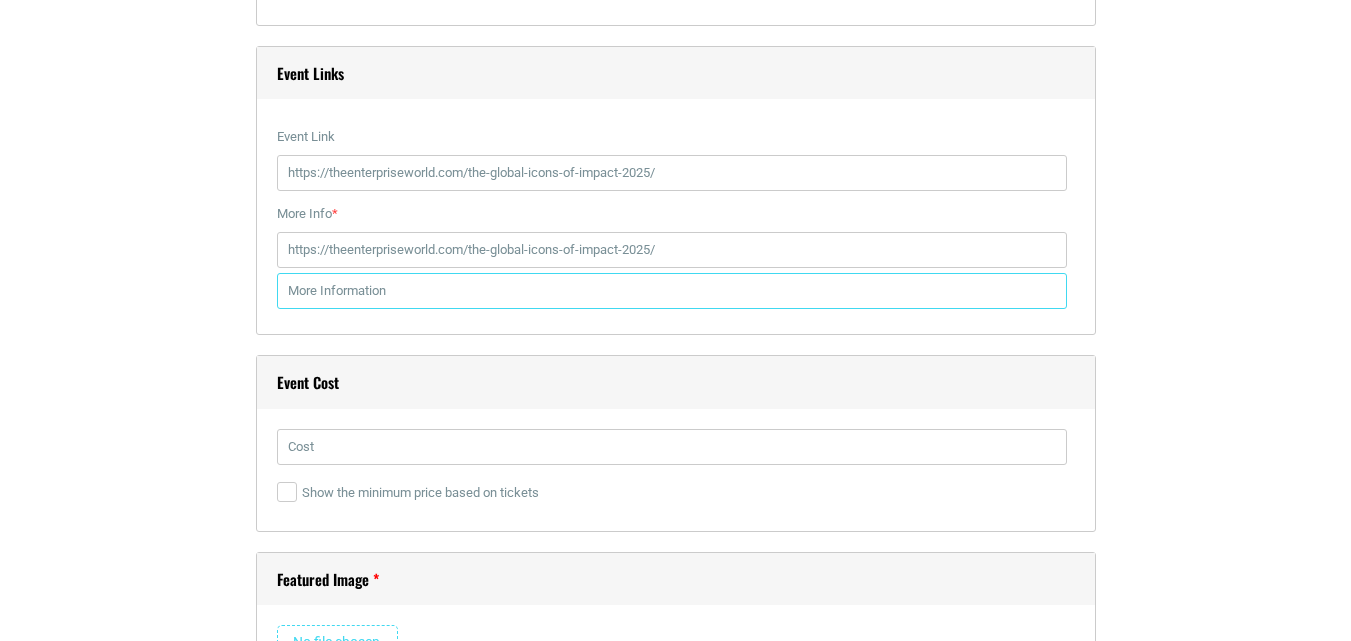 click at bounding box center (672, 291) 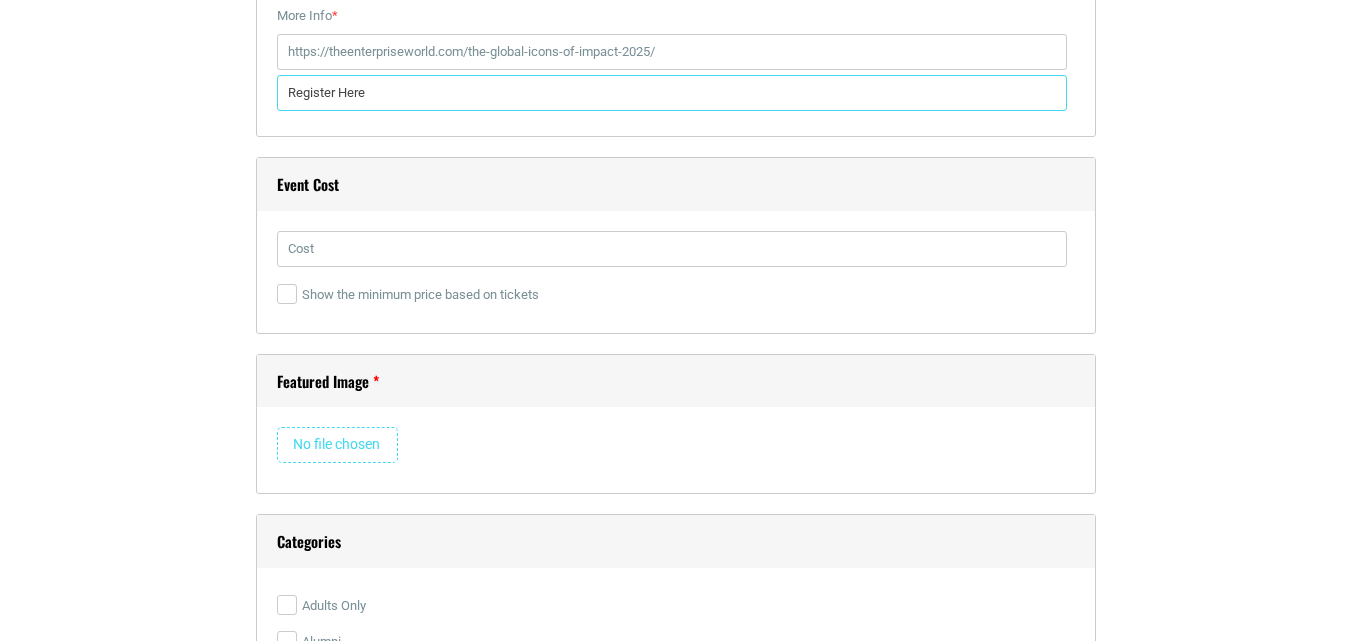 scroll, scrollTop: 2700, scrollLeft: 0, axis: vertical 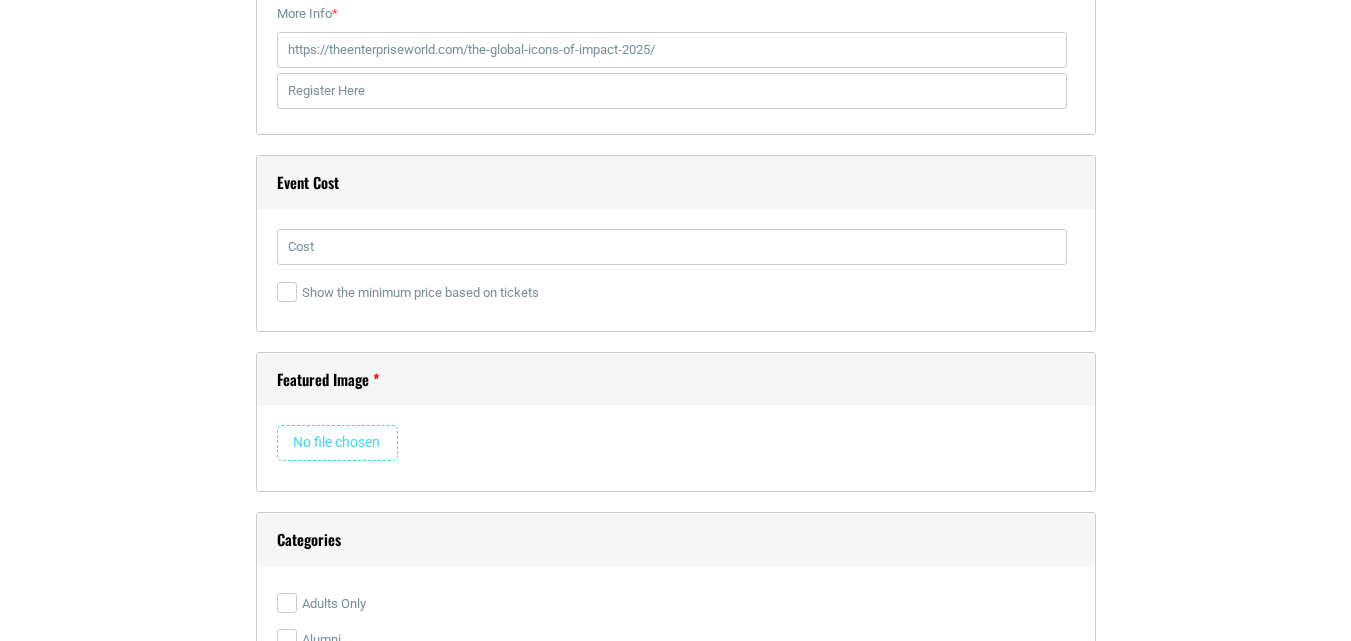 click on "Show the minimum price based on tickets" at bounding box center [672, 293] 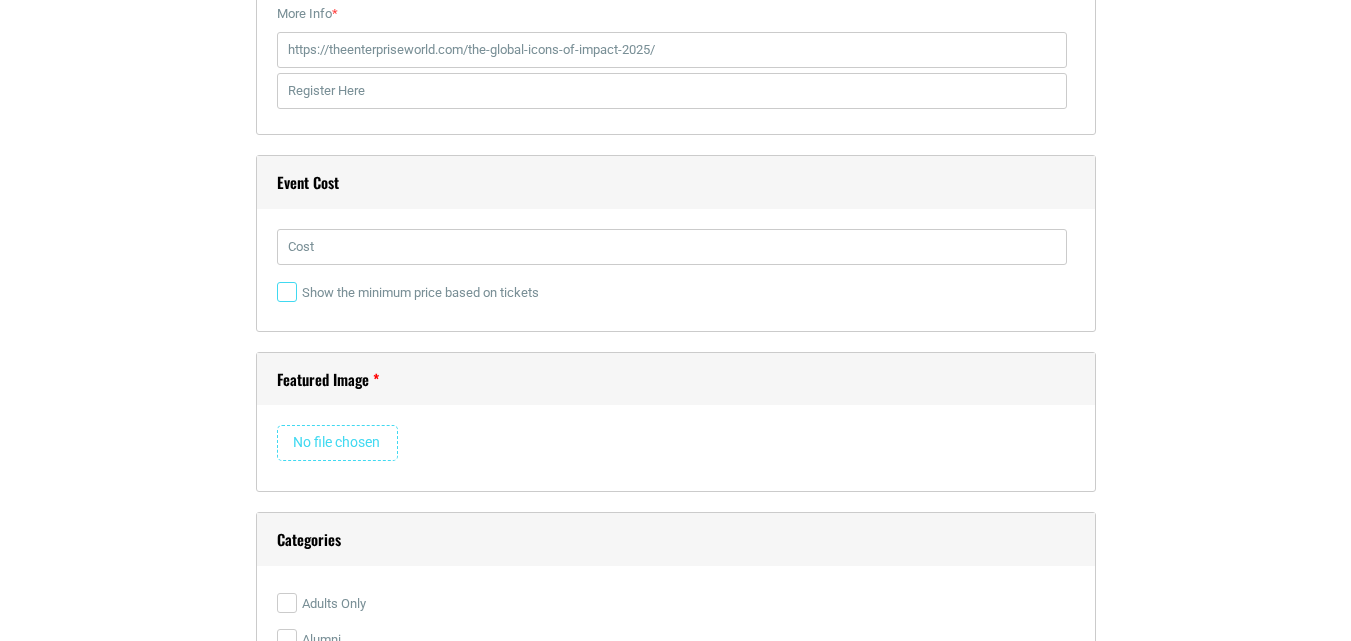 click on "Show the minimum price based on tickets" at bounding box center (287, 292) 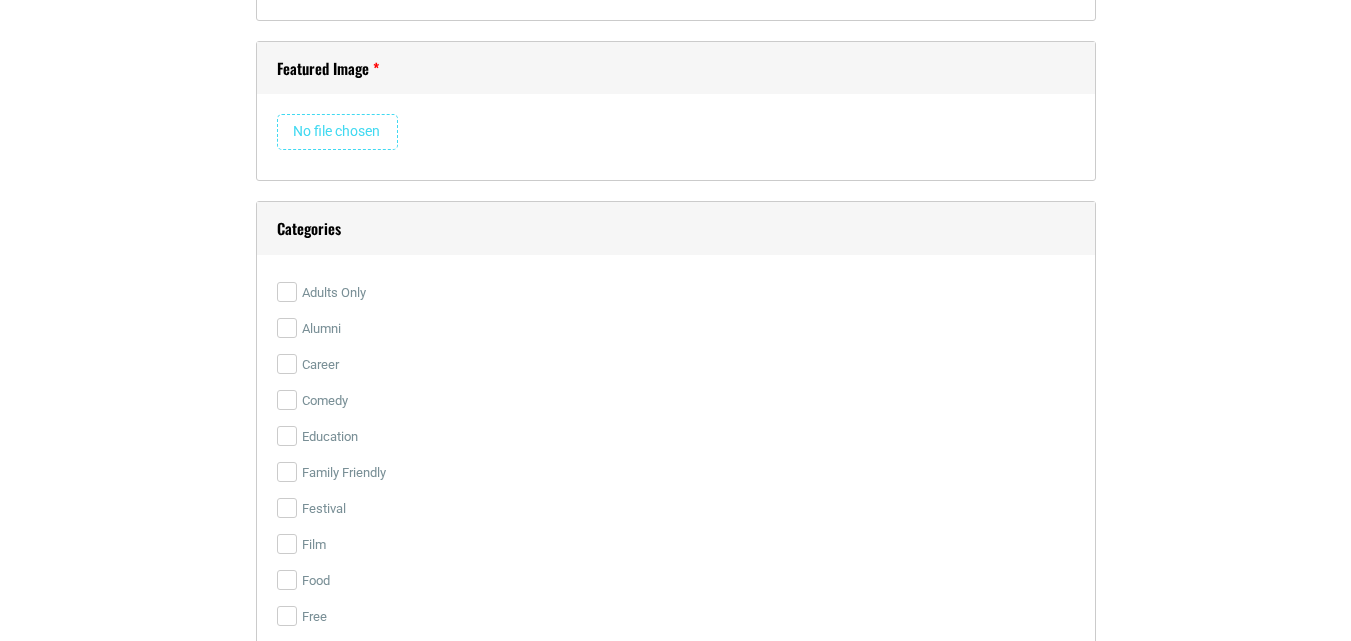 scroll, scrollTop: 3000, scrollLeft: 0, axis: vertical 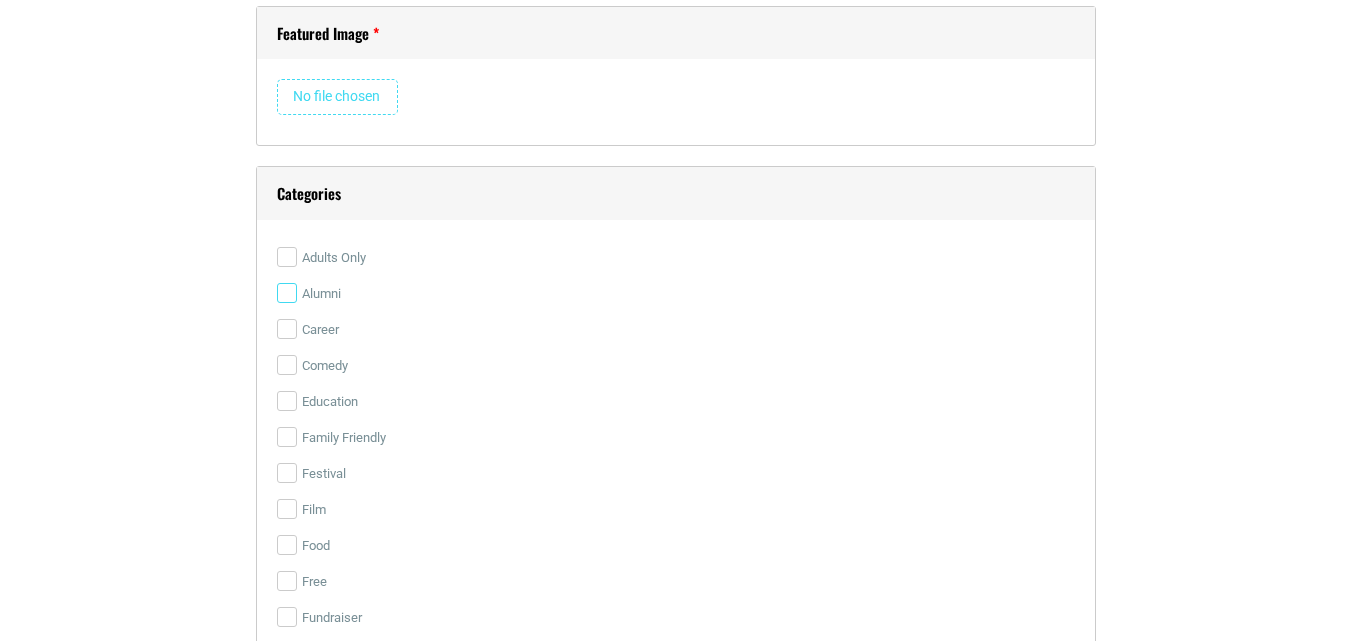 click on "Alumni" at bounding box center (287, 293) 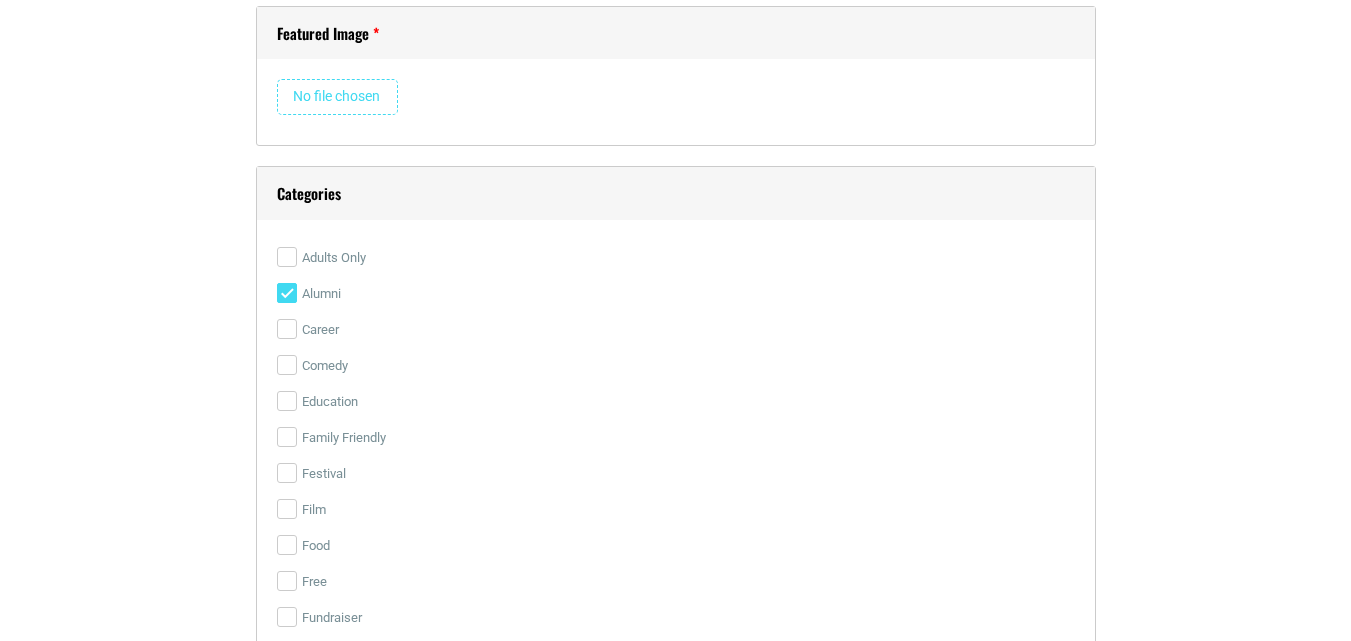 click on "Categories
Adults Only
Alumni
Career
Comedy
Education
Family Friendly
Festival
Film
Food
Free
Fundraiser
General
Health & Wellness
MAS
Meetings
Music
Outdoor
Pet Friendly
Regular
Sale
Social Events
Sports
The Arts
Volunteer" at bounding box center (676, 645) 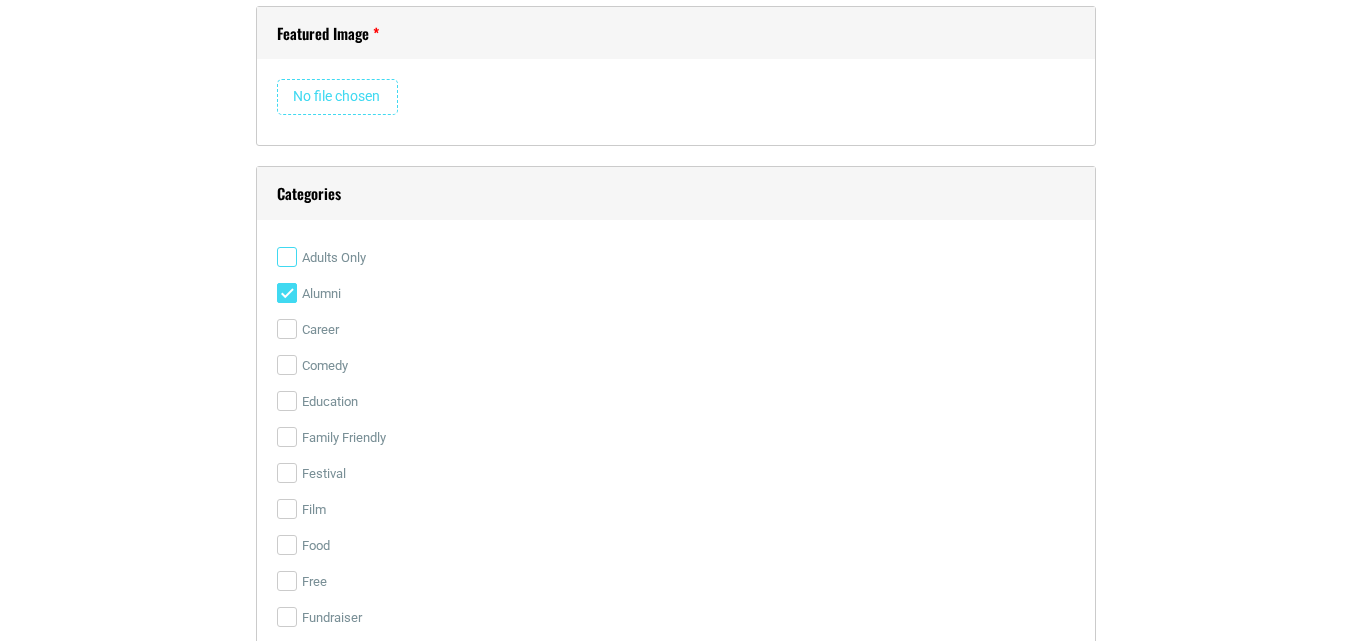 click on "Adults Only" at bounding box center [287, 257] 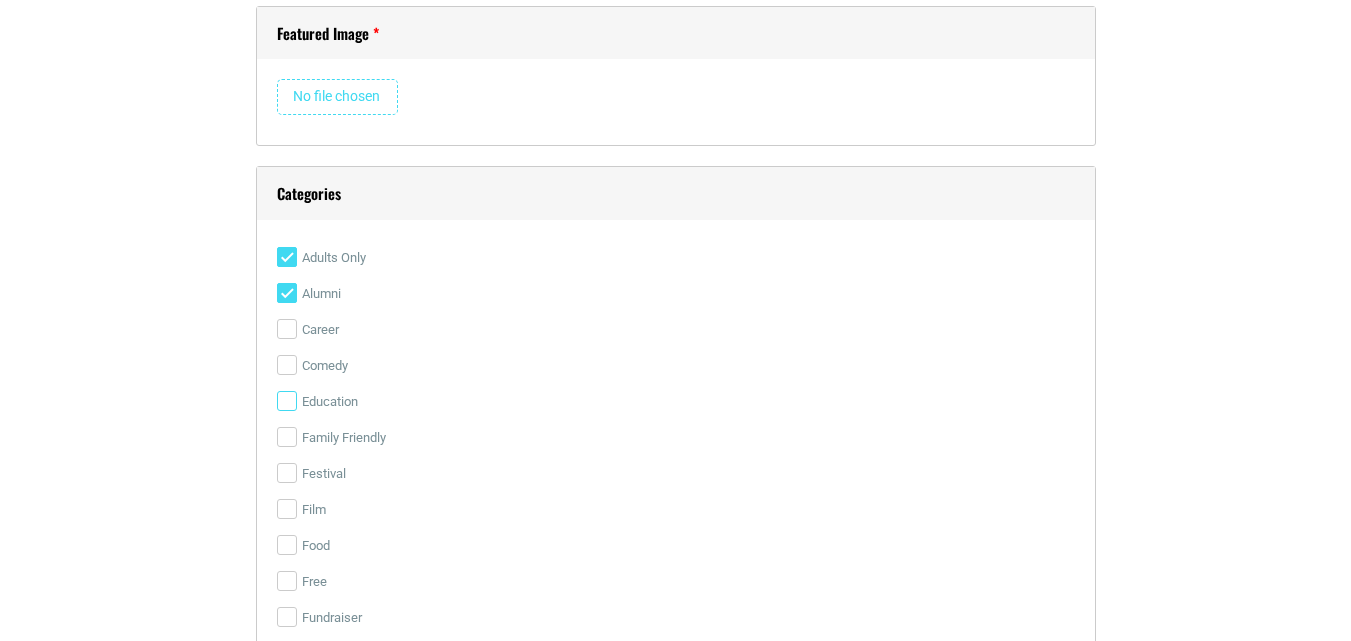 scroll, scrollTop: 3100, scrollLeft: 0, axis: vertical 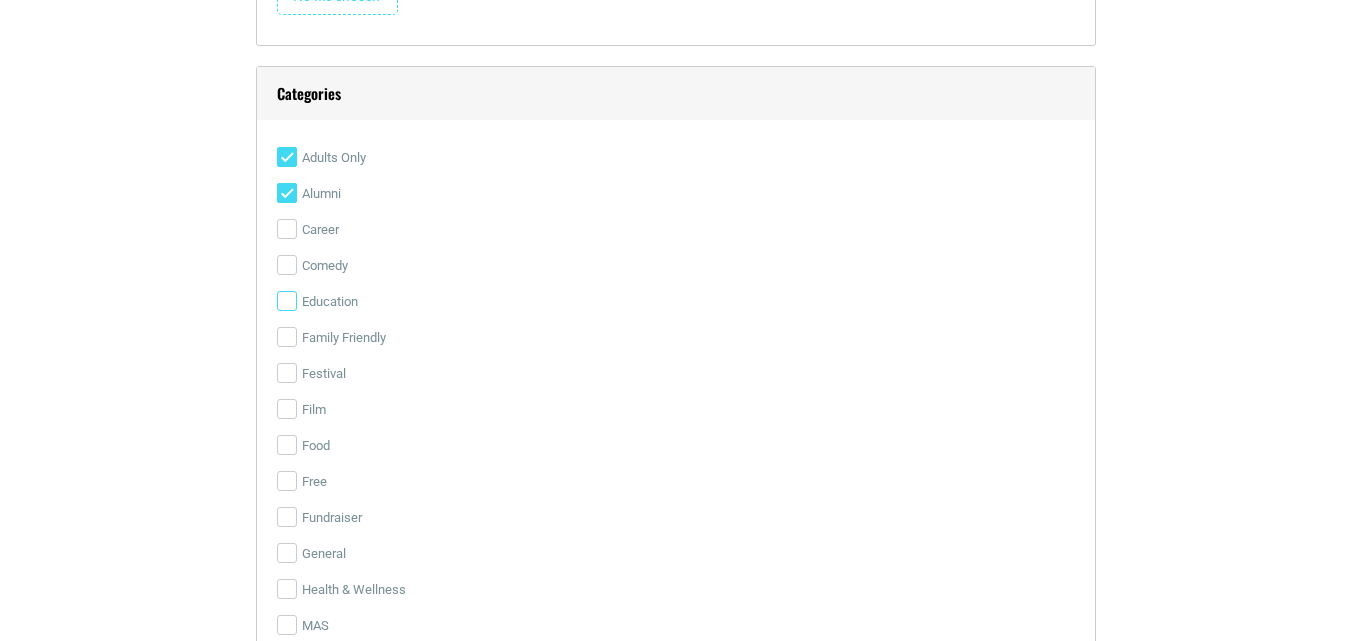 click on "Education" at bounding box center (287, 301) 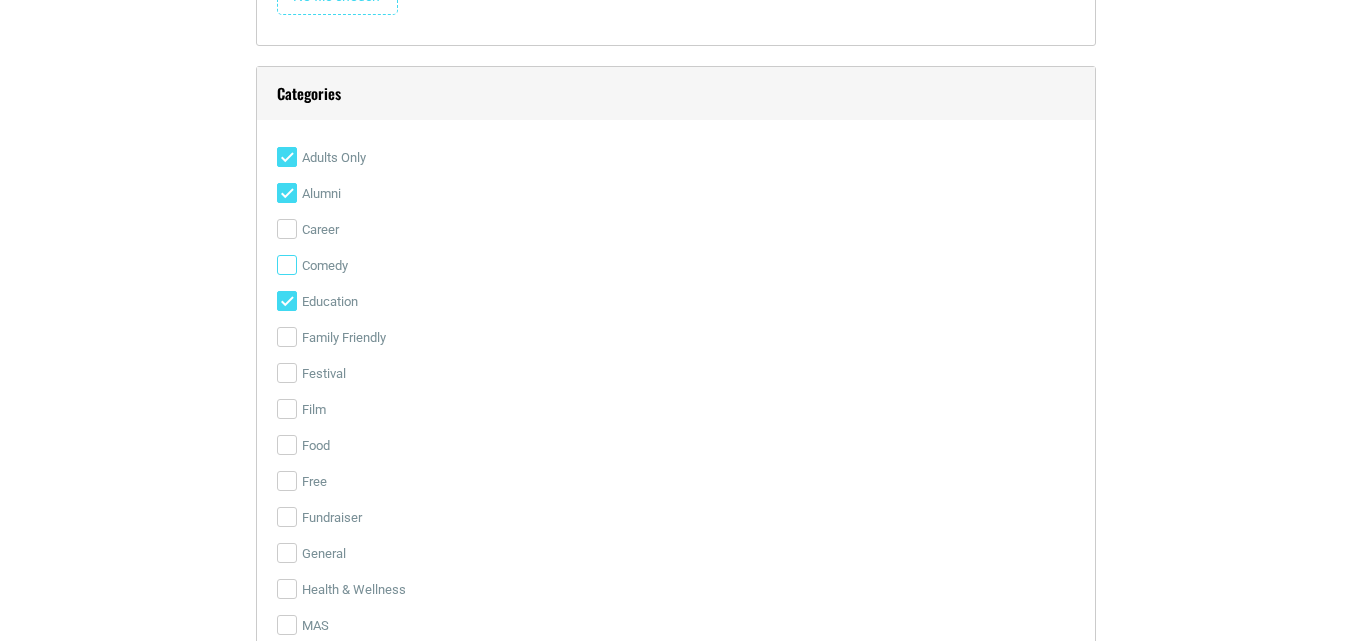 click on "Comedy" at bounding box center (287, 265) 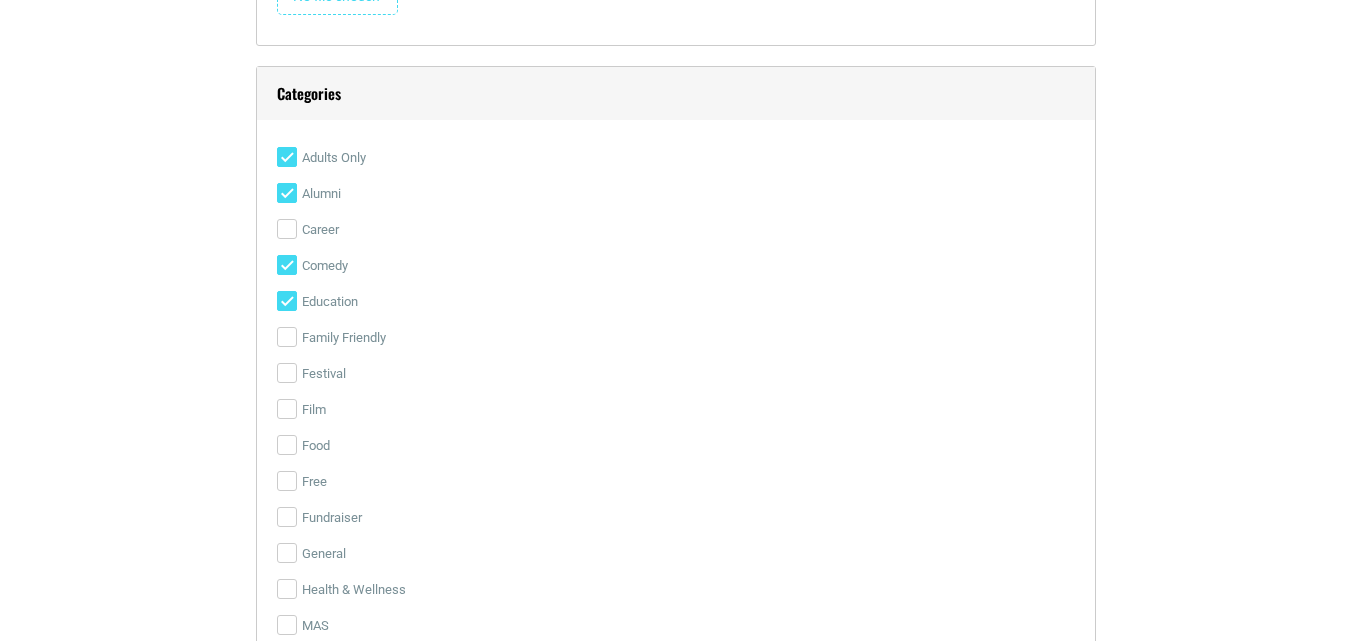 click on "Comedy" at bounding box center [287, 265] 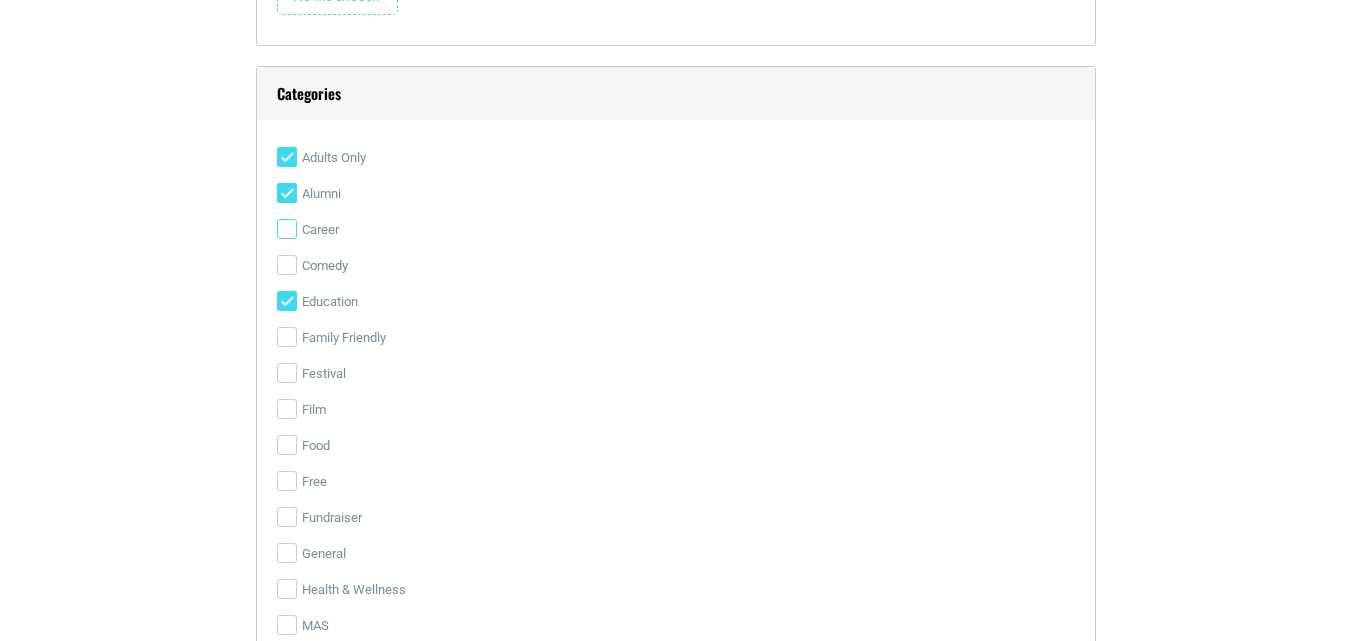 click on "Career" at bounding box center [287, 229] 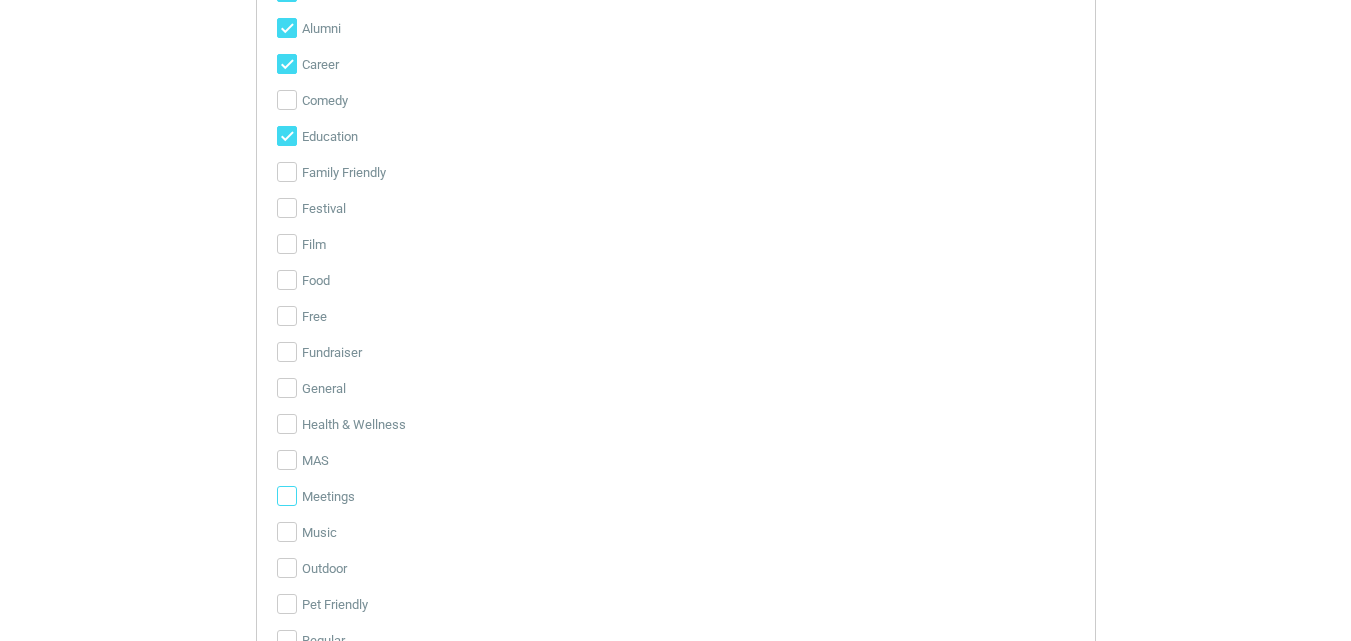 scroll, scrollTop: 3300, scrollLeft: 0, axis: vertical 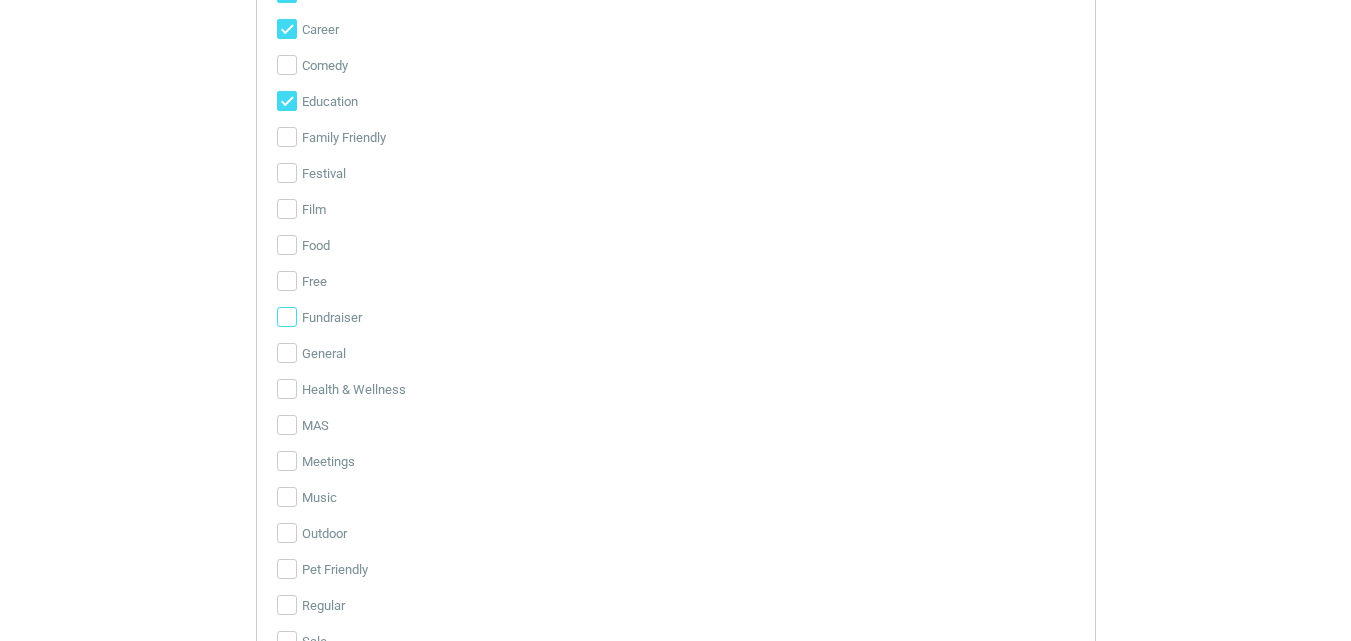 click on "Fundraiser" at bounding box center [287, 317] 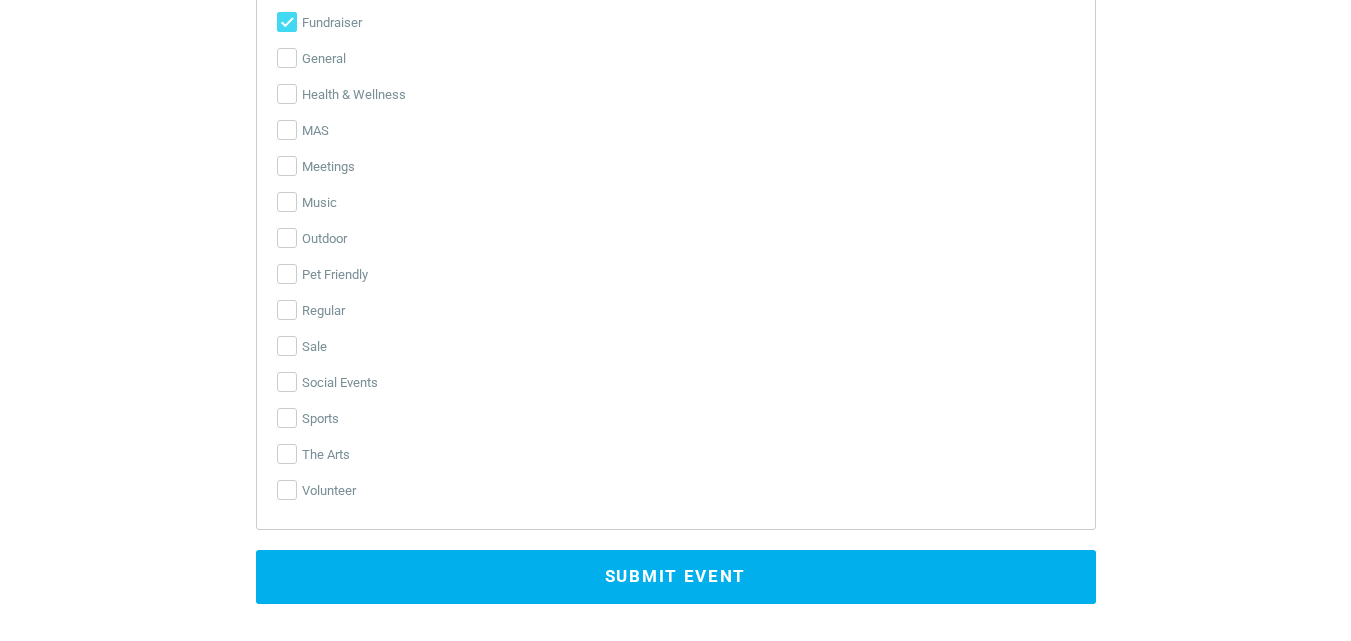 scroll, scrollTop: 3700, scrollLeft: 0, axis: vertical 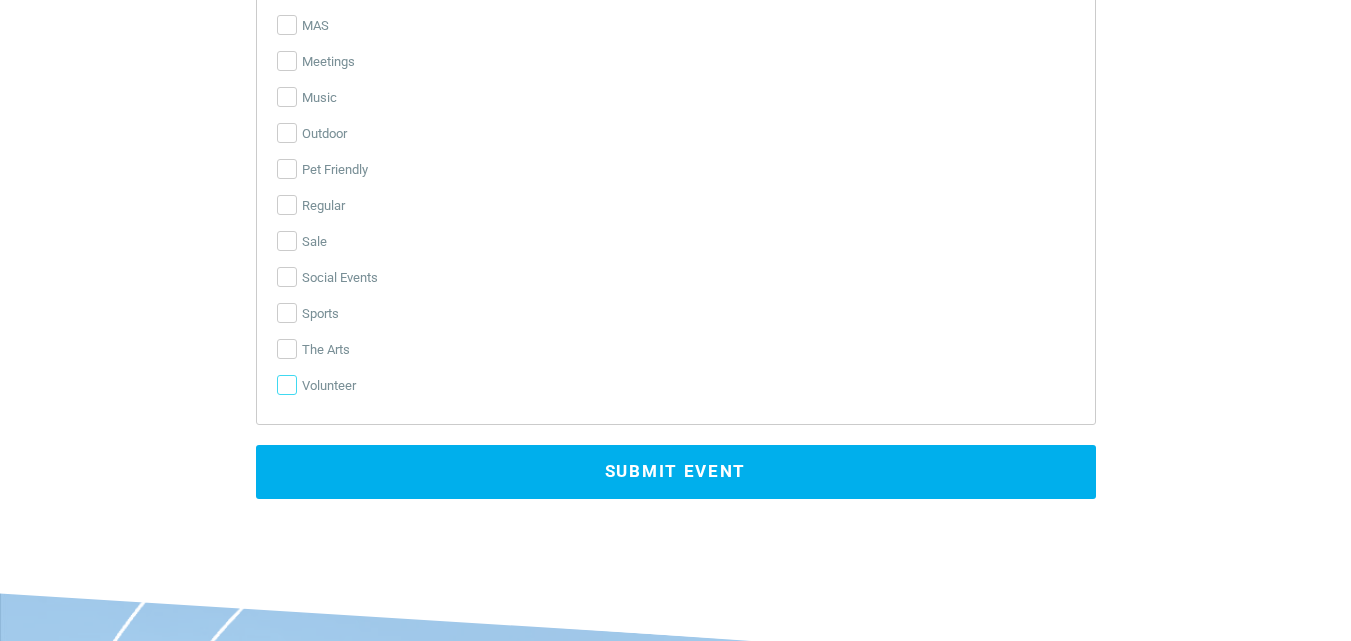 click on "Volunteer" at bounding box center (287, 385) 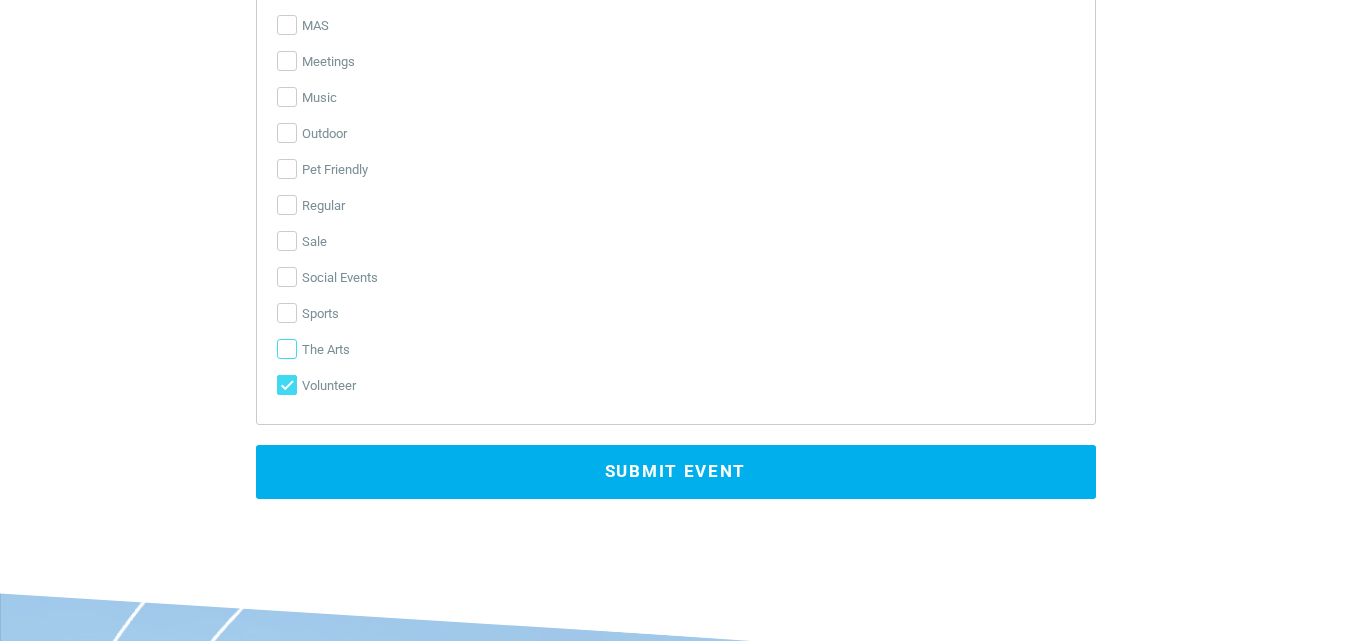 click on "The Arts" at bounding box center (287, 349) 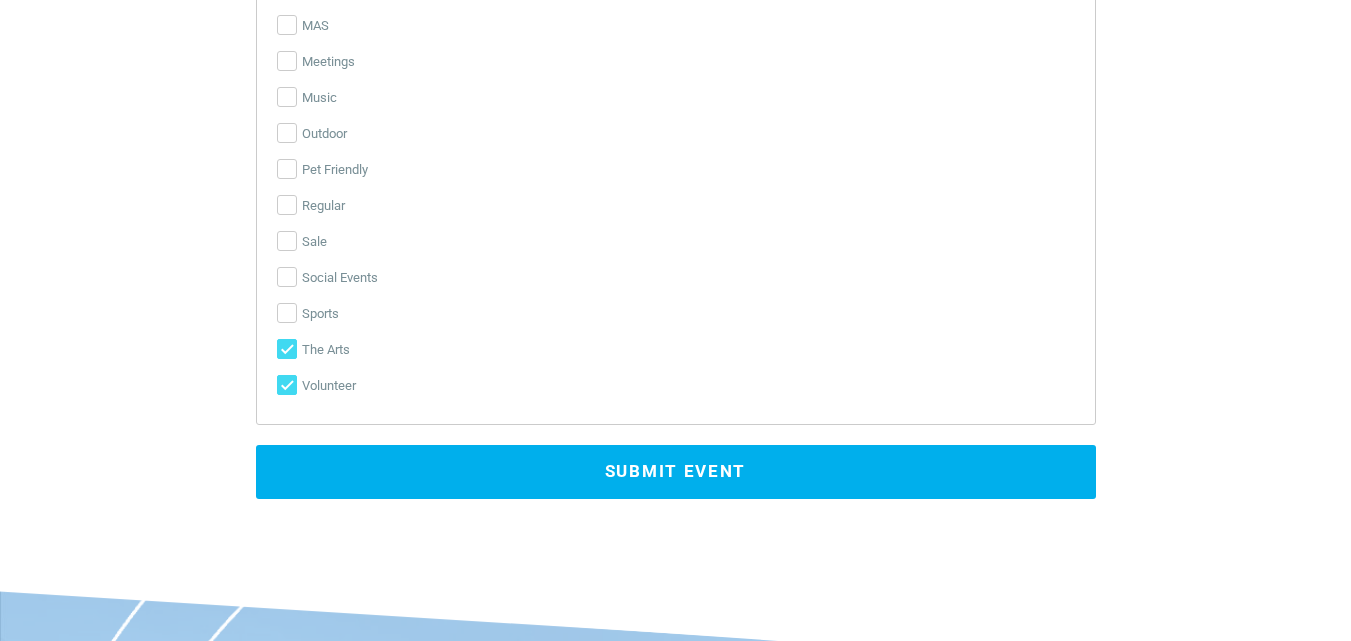 click on "Submit Event" at bounding box center (676, 472) 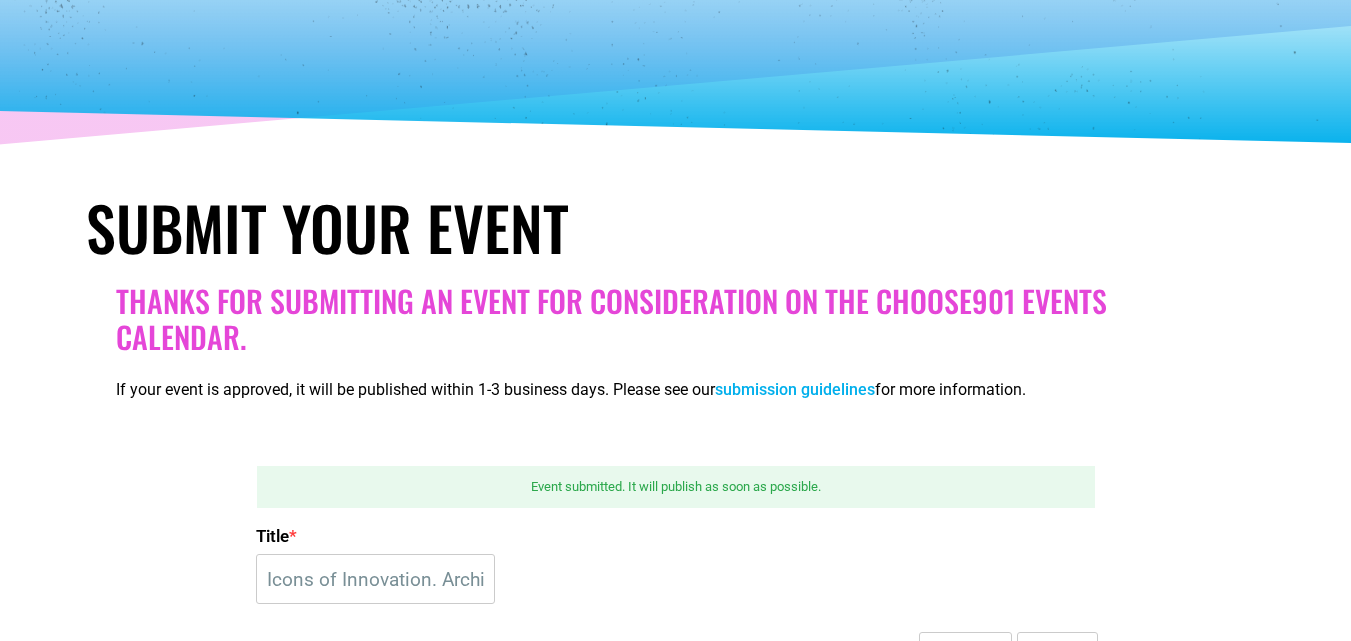 scroll, scrollTop: 411, scrollLeft: 0, axis: vertical 